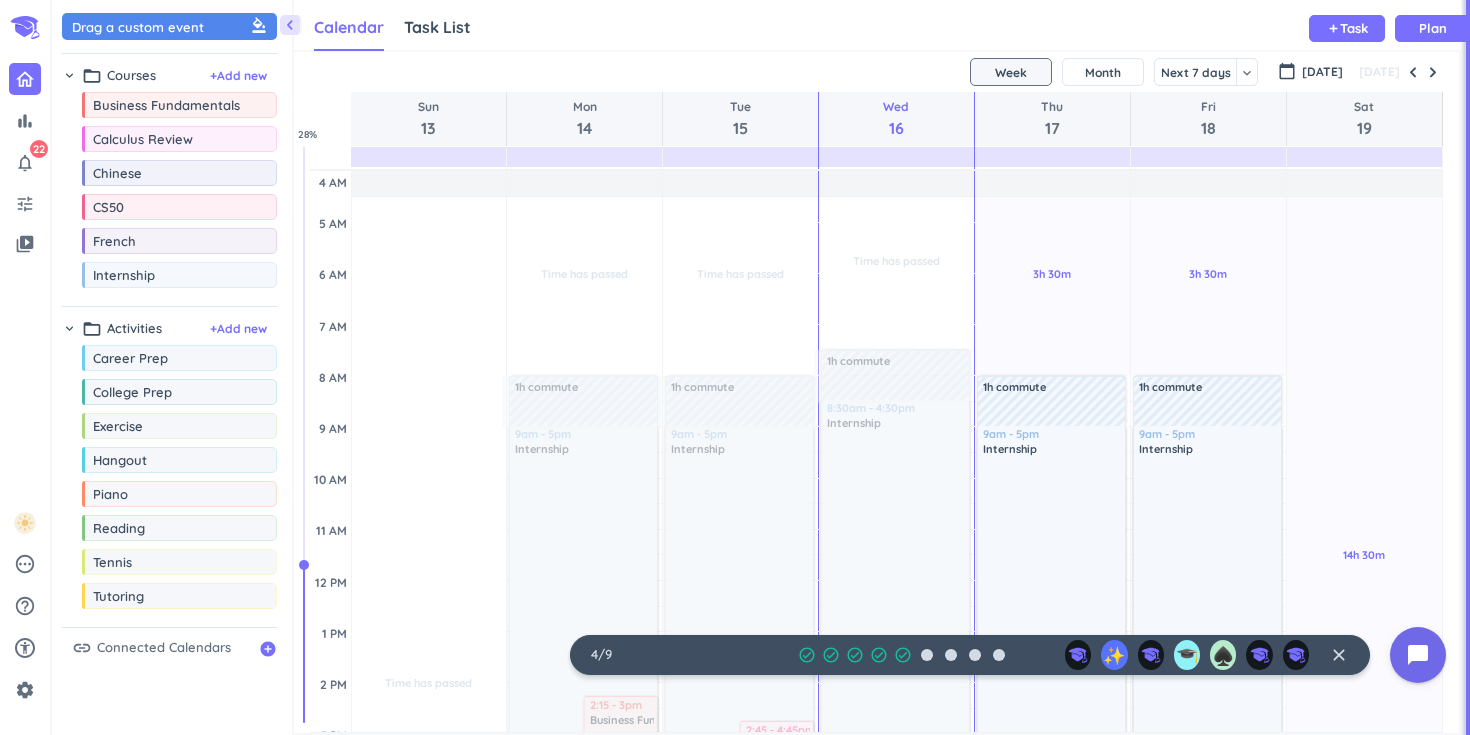 scroll, scrollTop: 0, scrollLeft: 0, axis: both 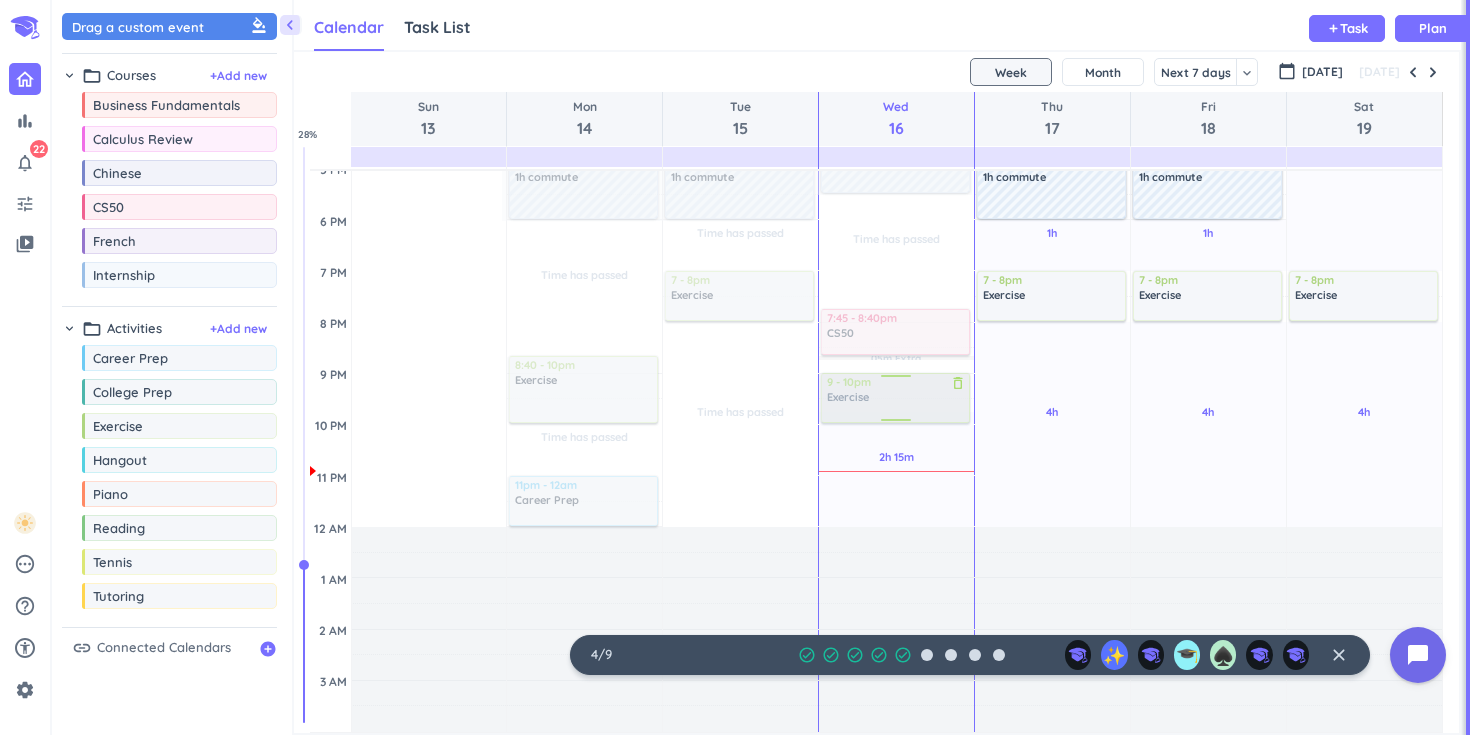 drag, startPoint x: 877, startPoint y: 391, endPoint x: 873, endPoint y: 411, distance: 20.396078 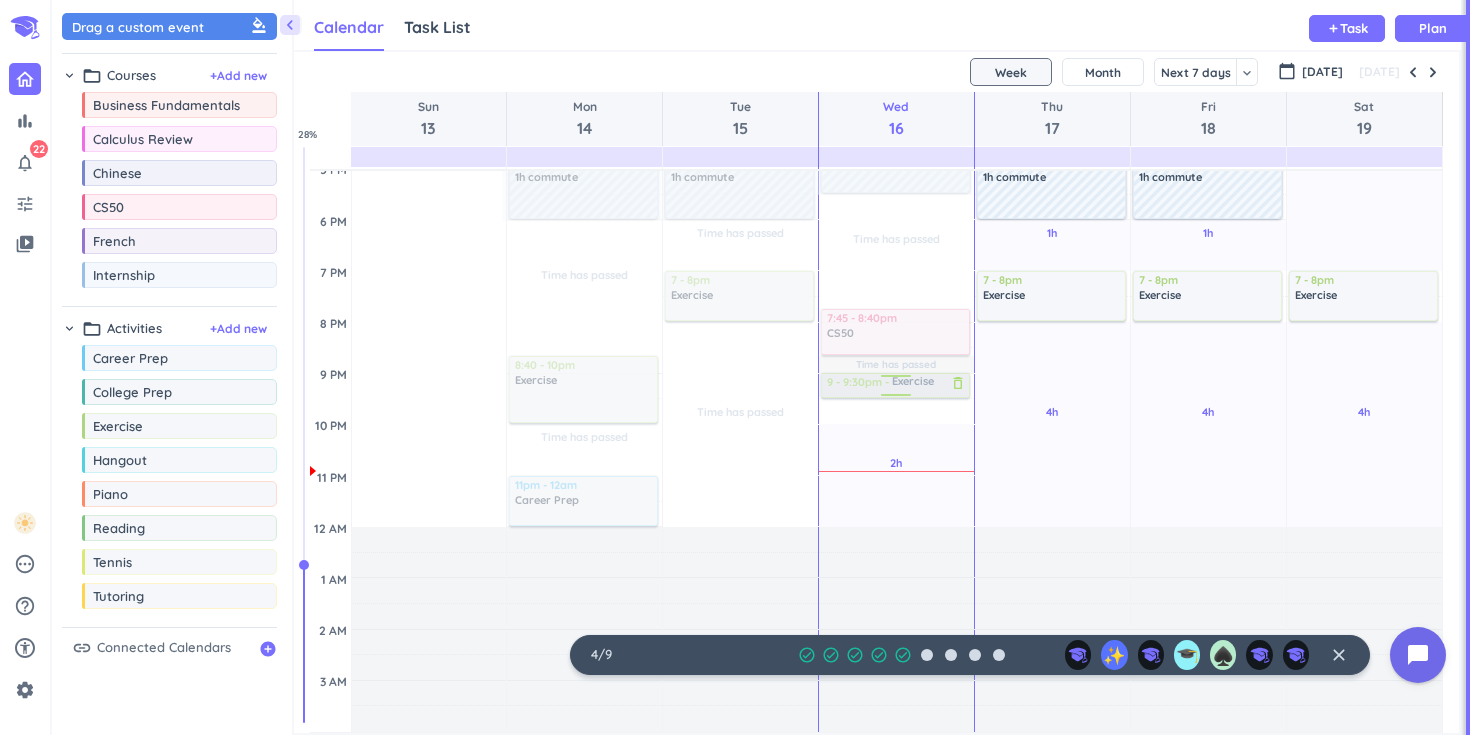drag, startPoint x: 873, startPoint y: 422, endPoint x: 841, endPoint y: 398, distance: 40 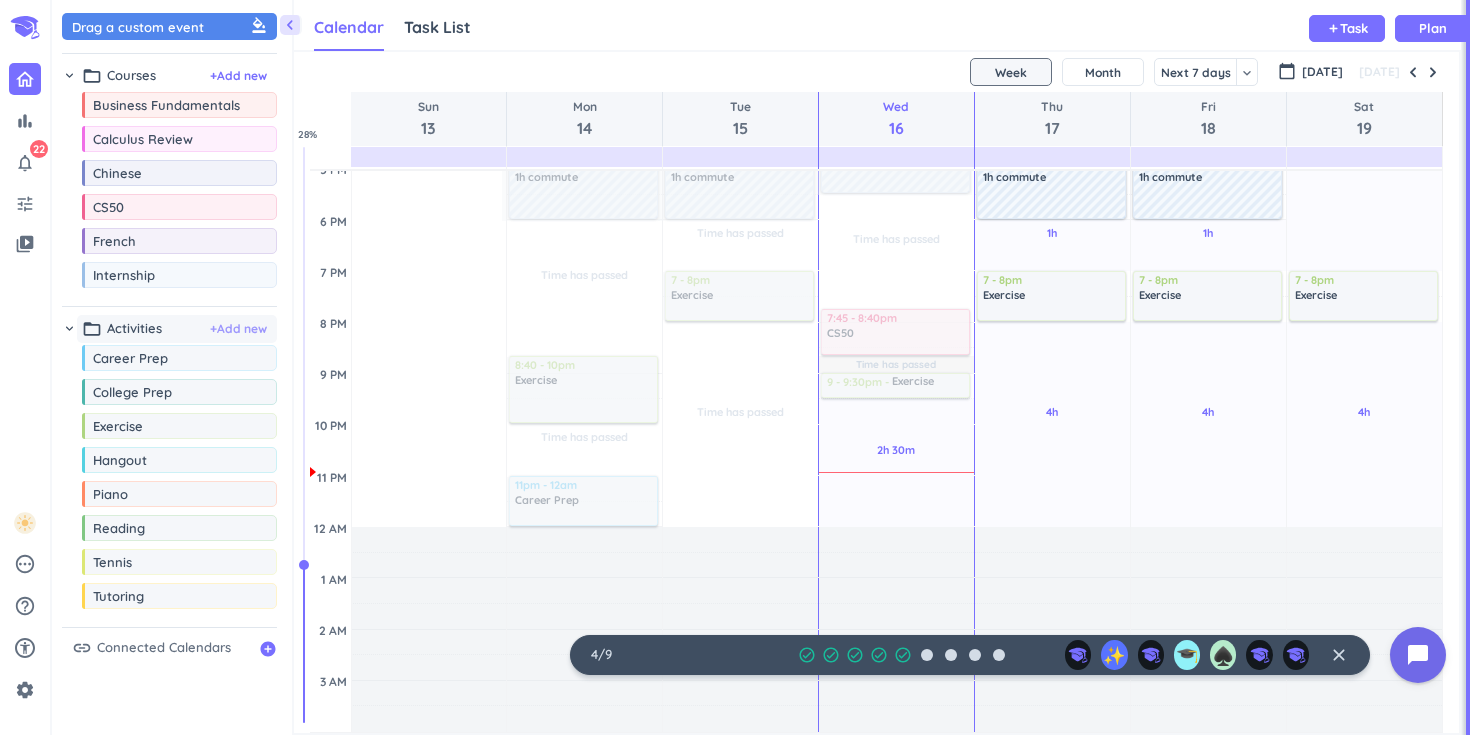 click on "+  Add new" at bounding box center [238, 329] 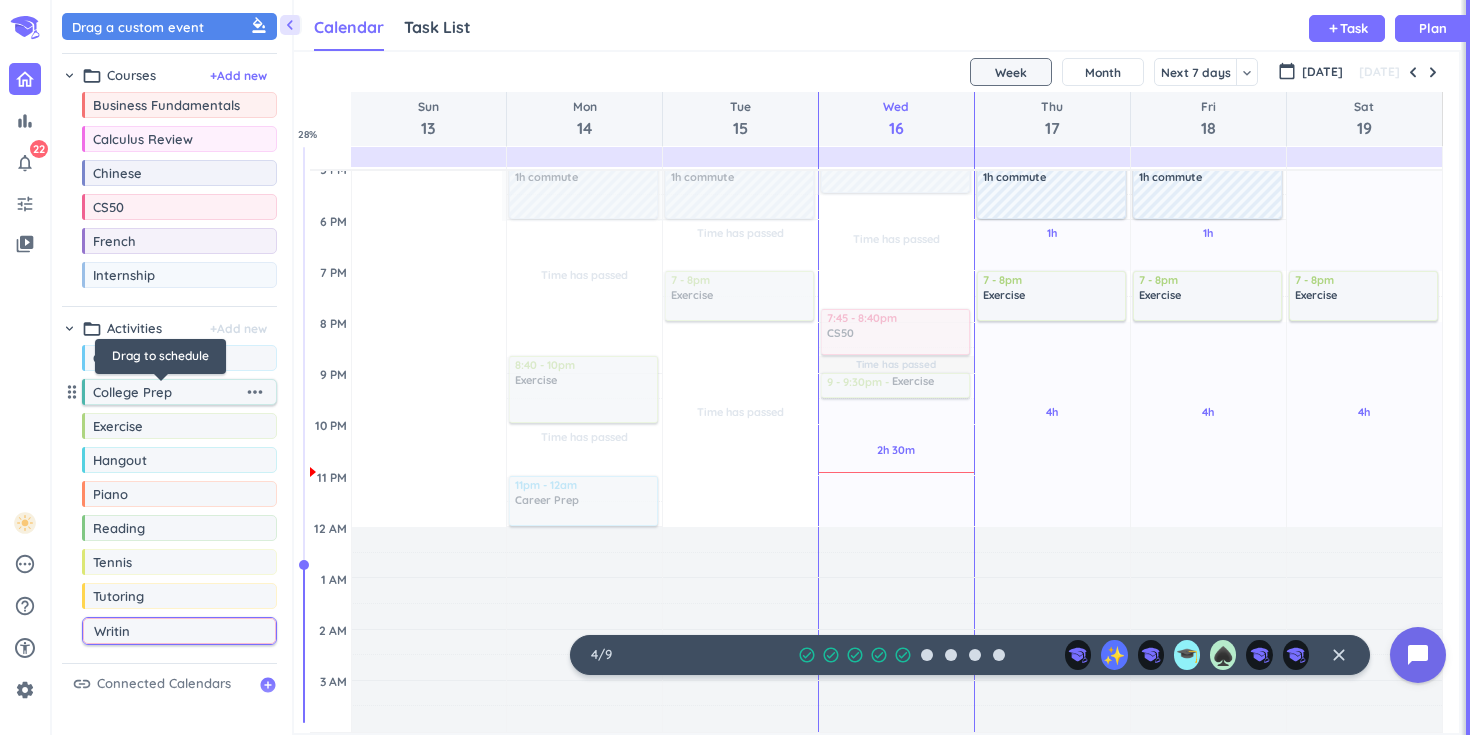 type on "Writing" 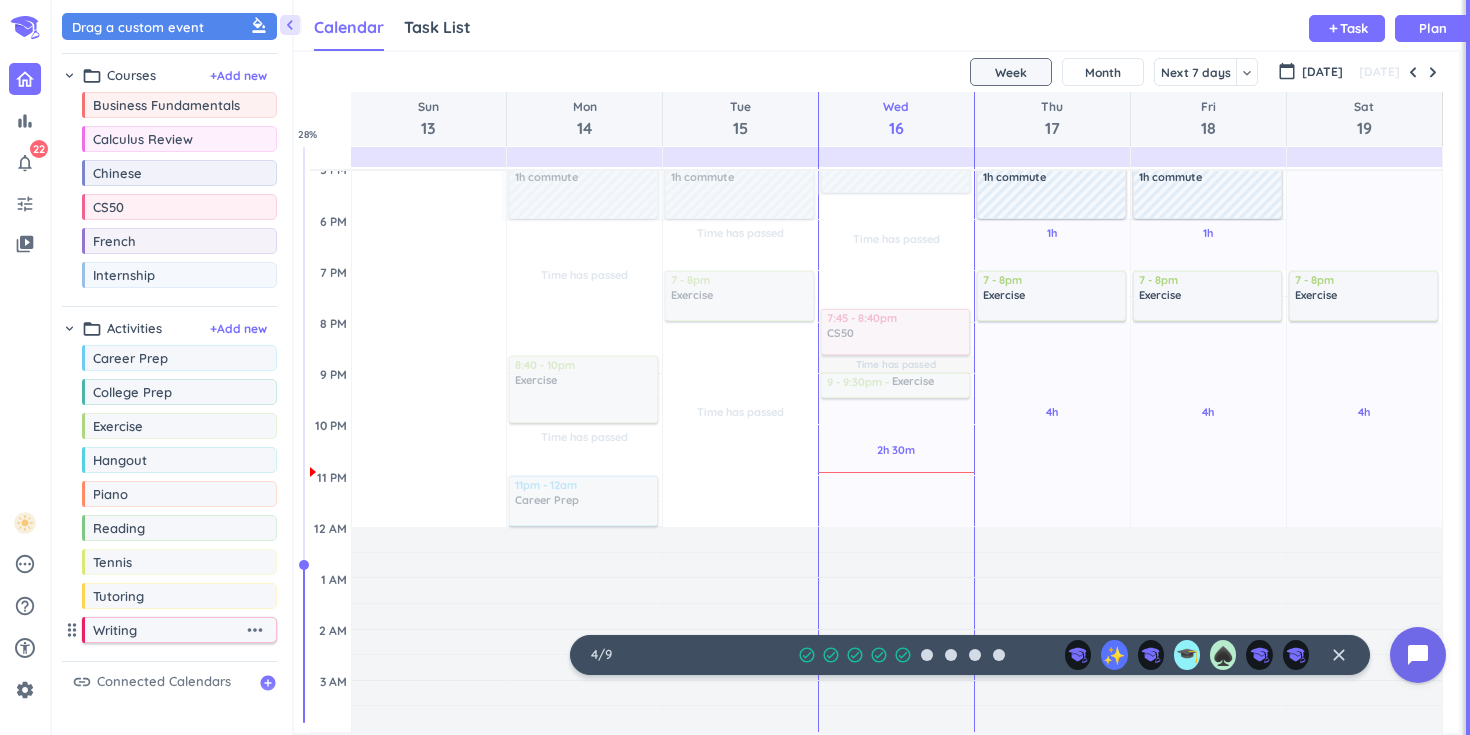 click on "more_horiz" at bounding box center [255, 630] 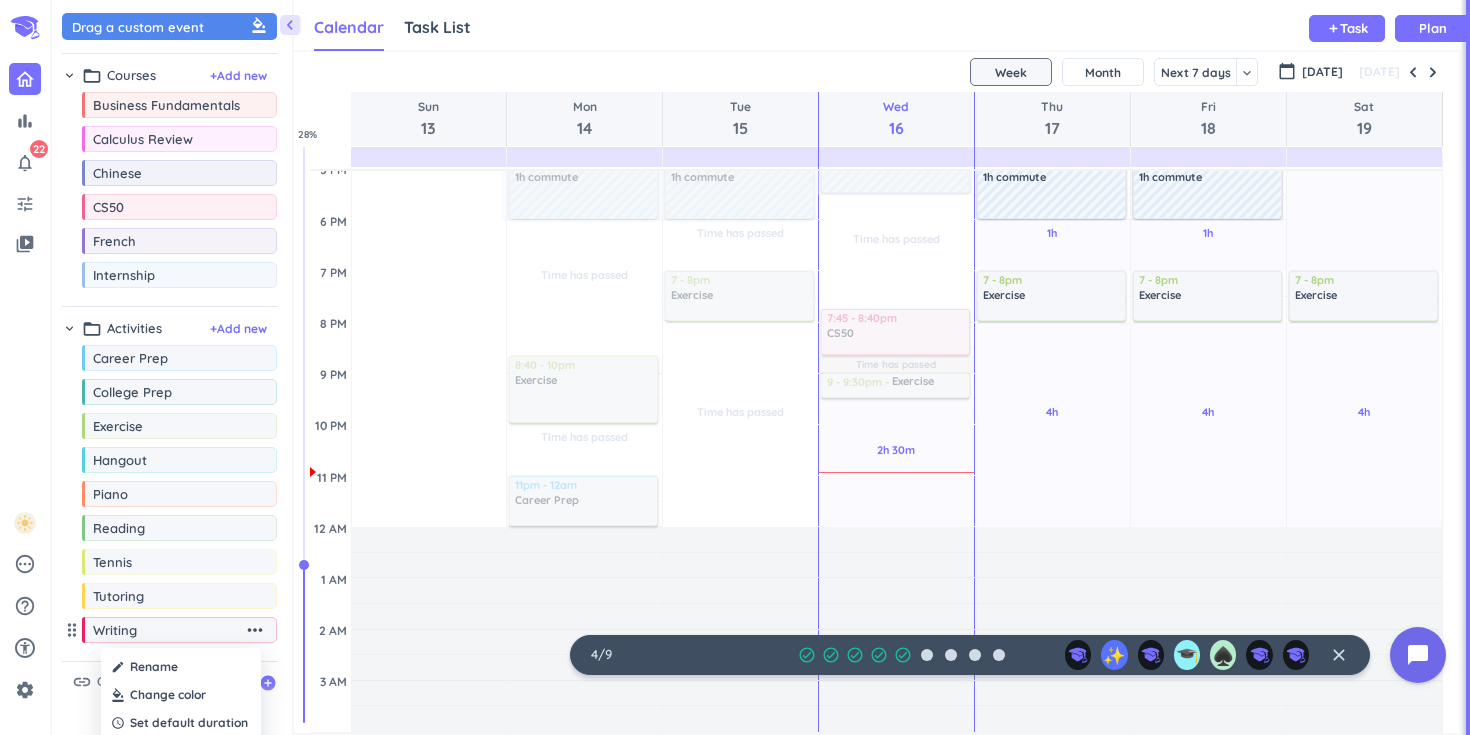 click at bounding box center [181, 695] 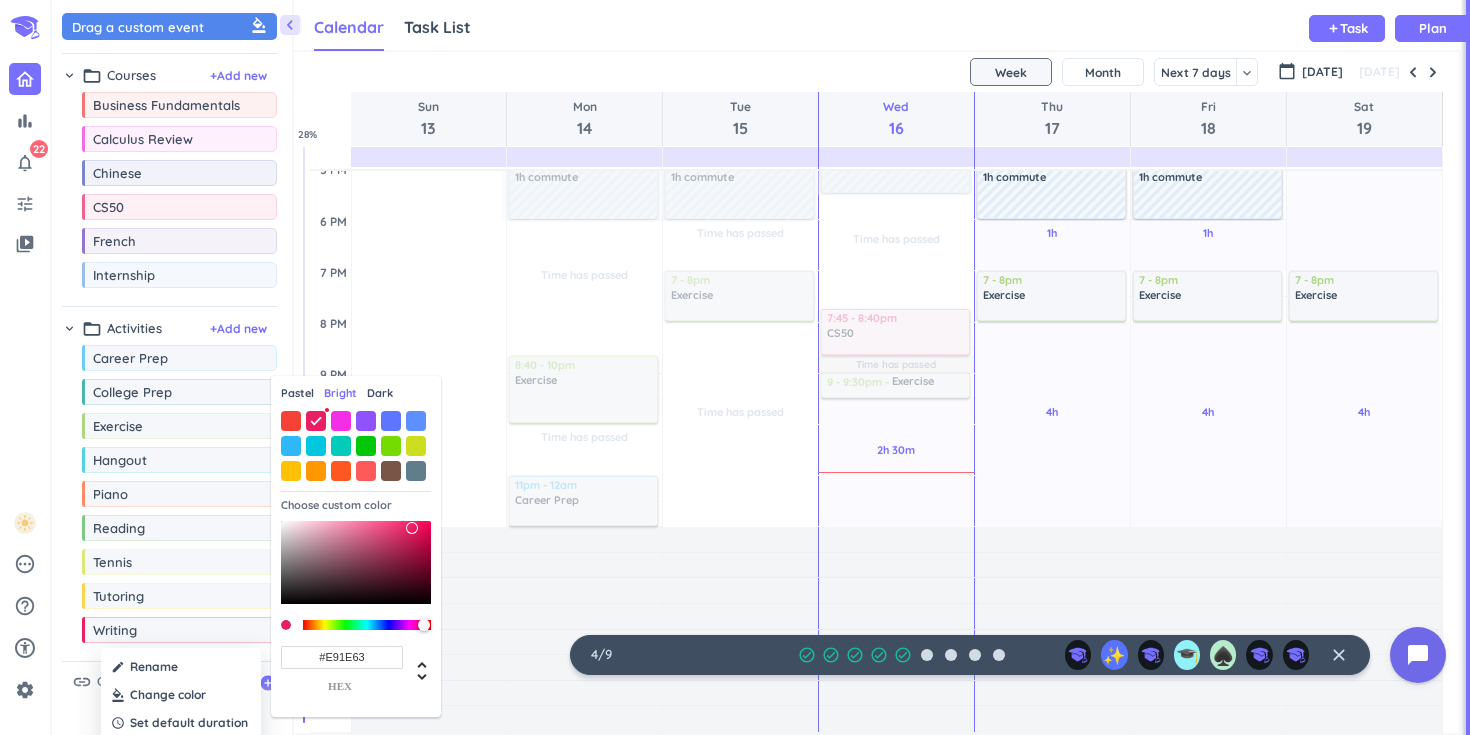click on "Pastel" at bounding box center [297, 393] 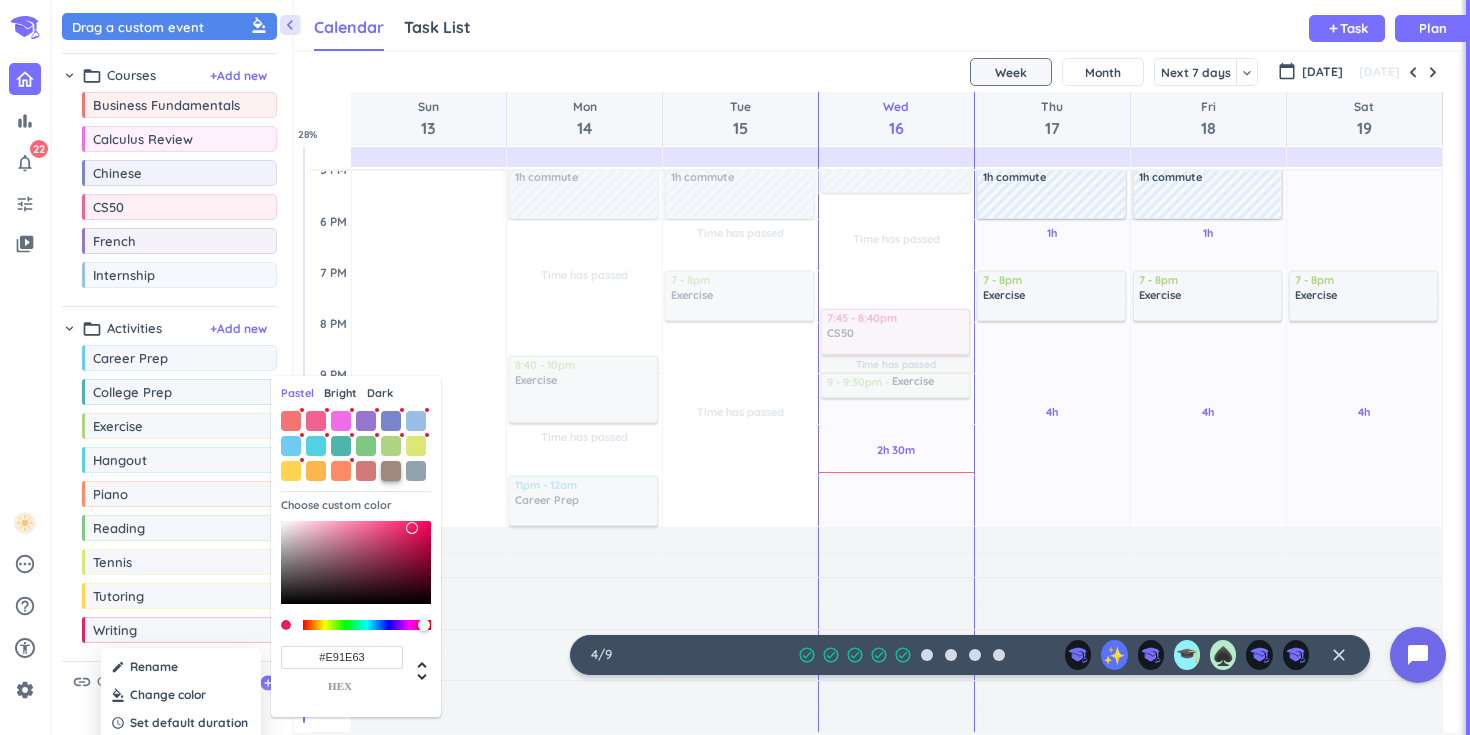 click at bounding box center (391, 471) 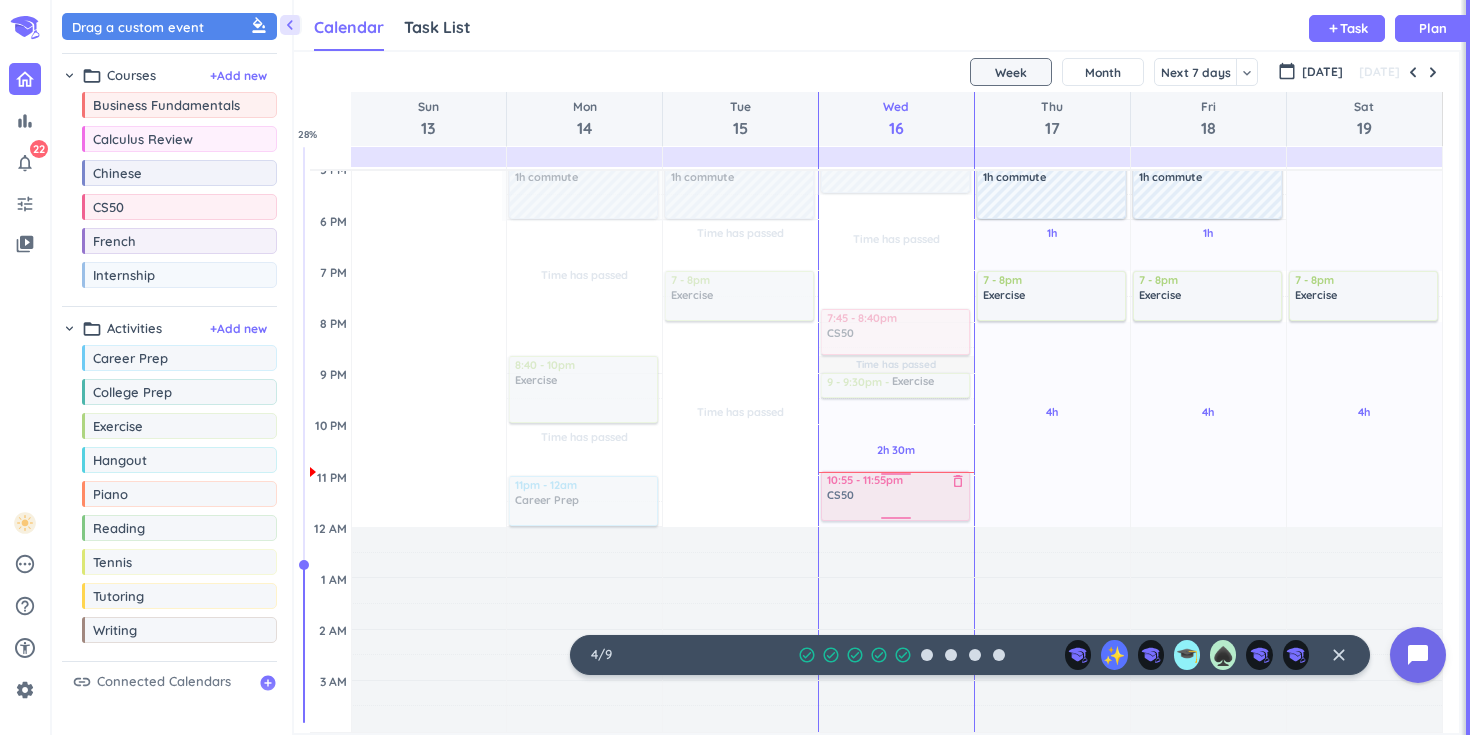 drag, startPoint x: 160, startPoint y: 211, endPoint x: 915, endPoint y: 475, distance: 799.8256 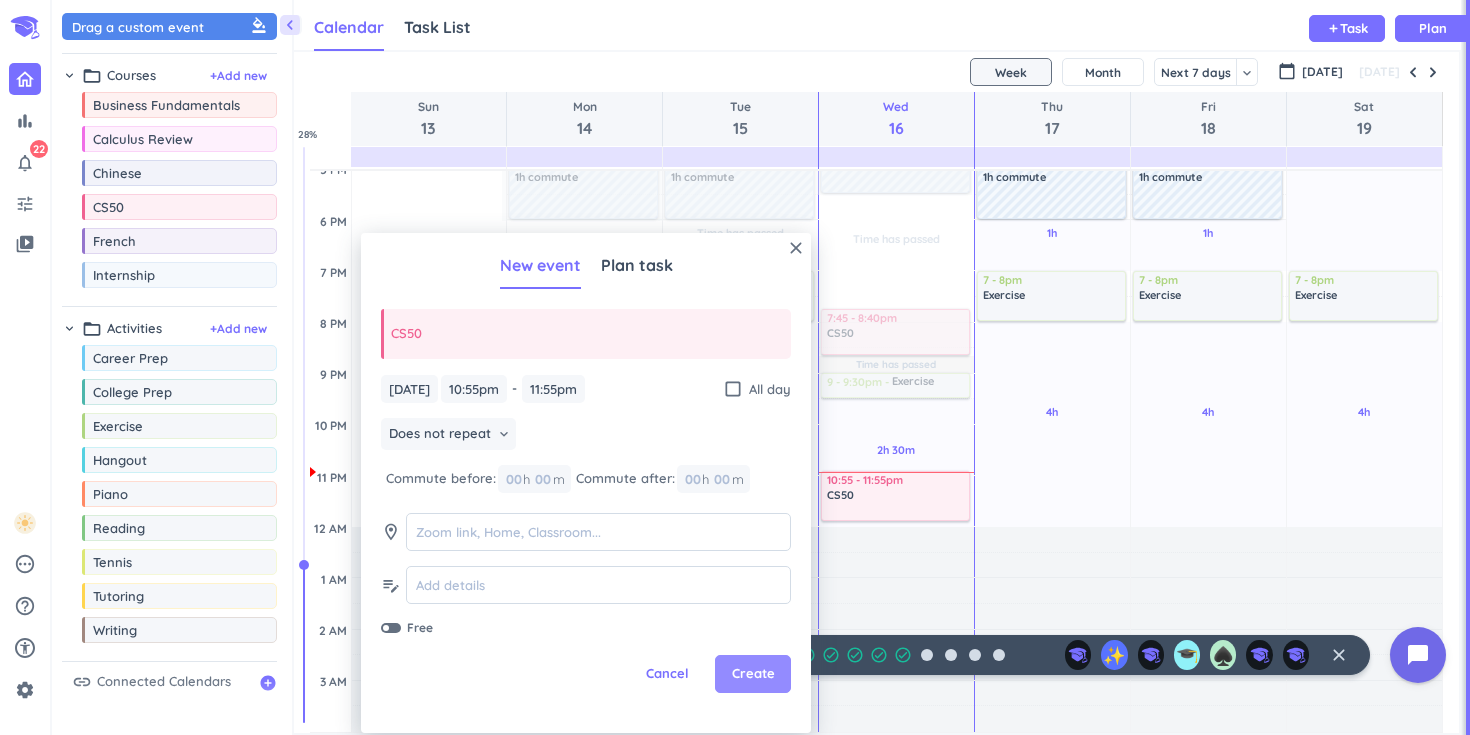 click on "Create" at bounding box center [753, 674] 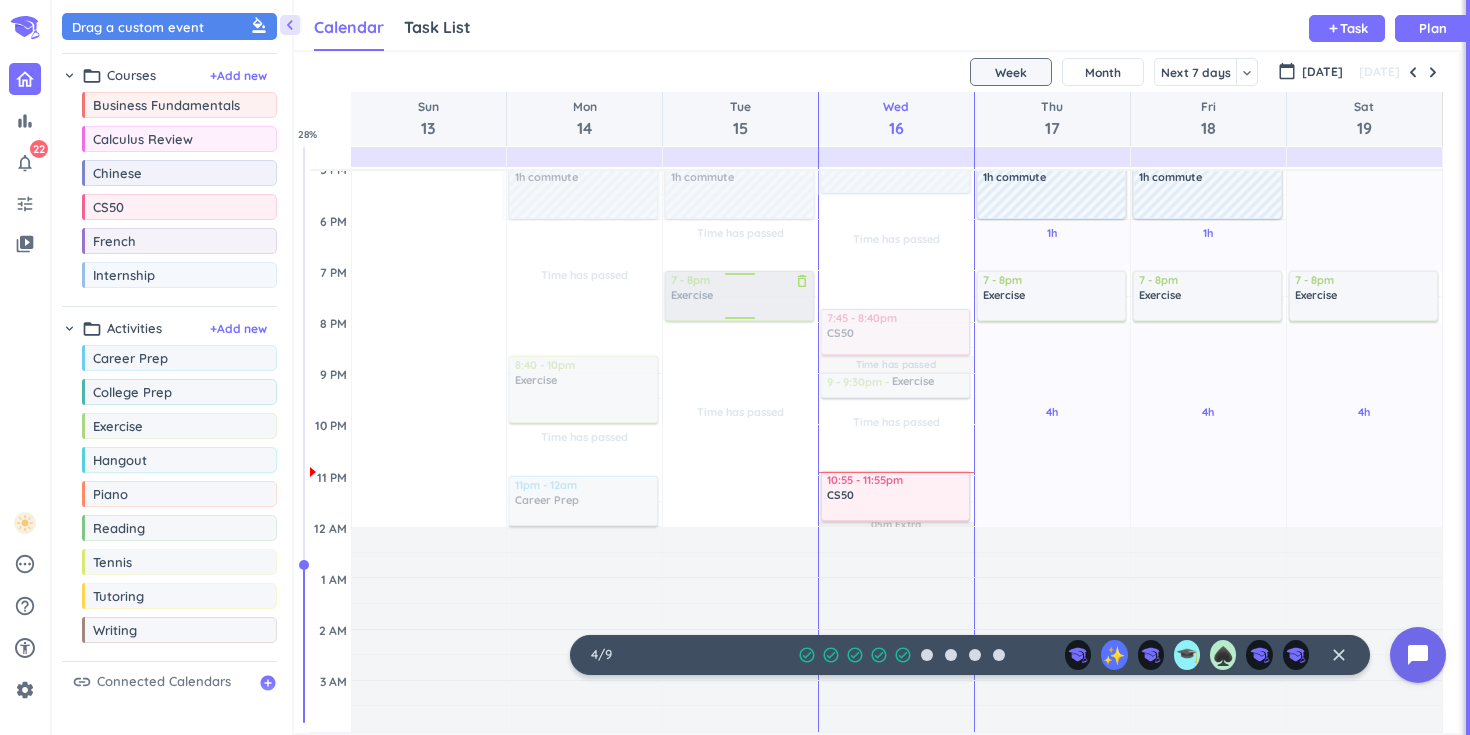 scroll, scrollTop: 0, scrollLeft: 0, axis: both 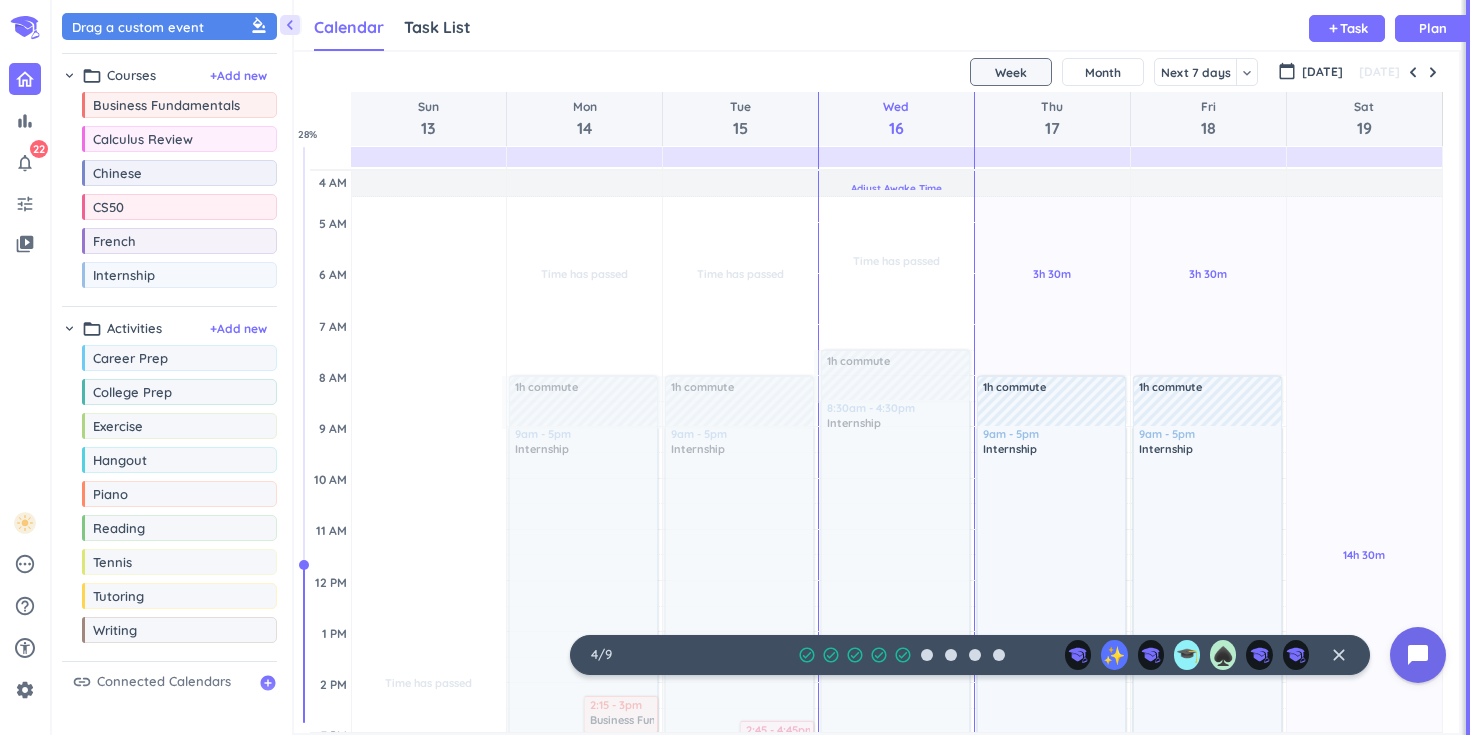 click on "Adjust Awake Time" at bounding box center [896, 188] 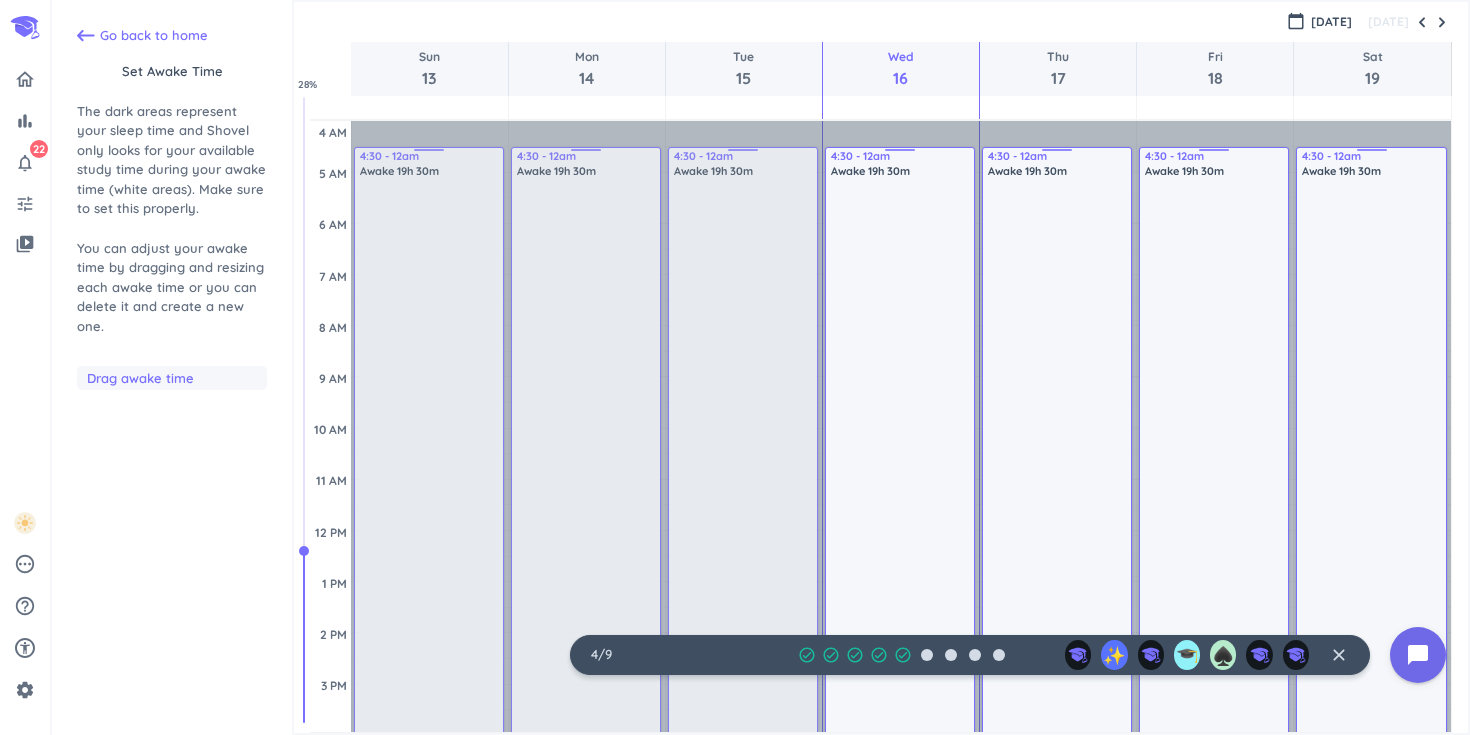 scroll, scrollTop: 104, scrollLeft: 0, axis: vertical 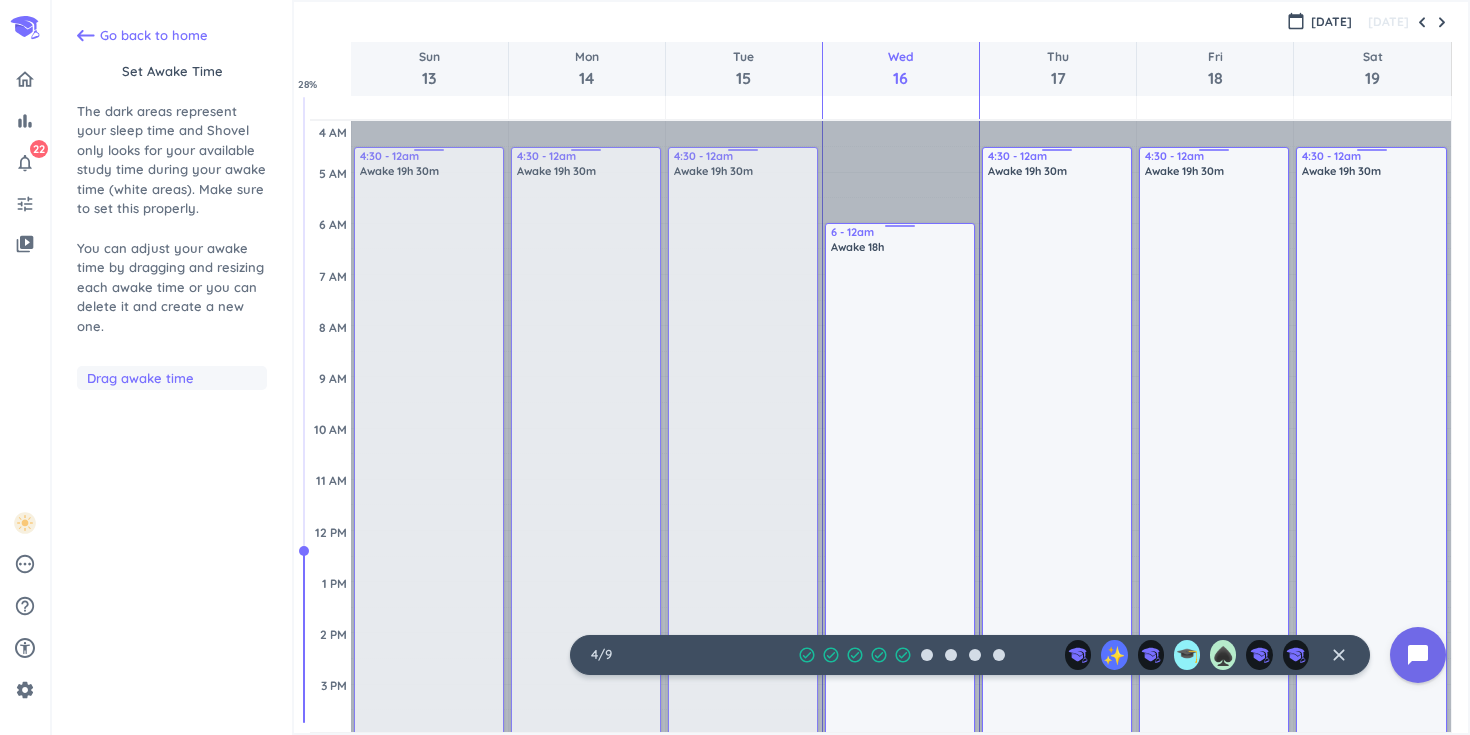 drag, startPoint x: 896, startPoint y: 155, endPoint x: 894, endPoint y: 230, distance: 75.026665 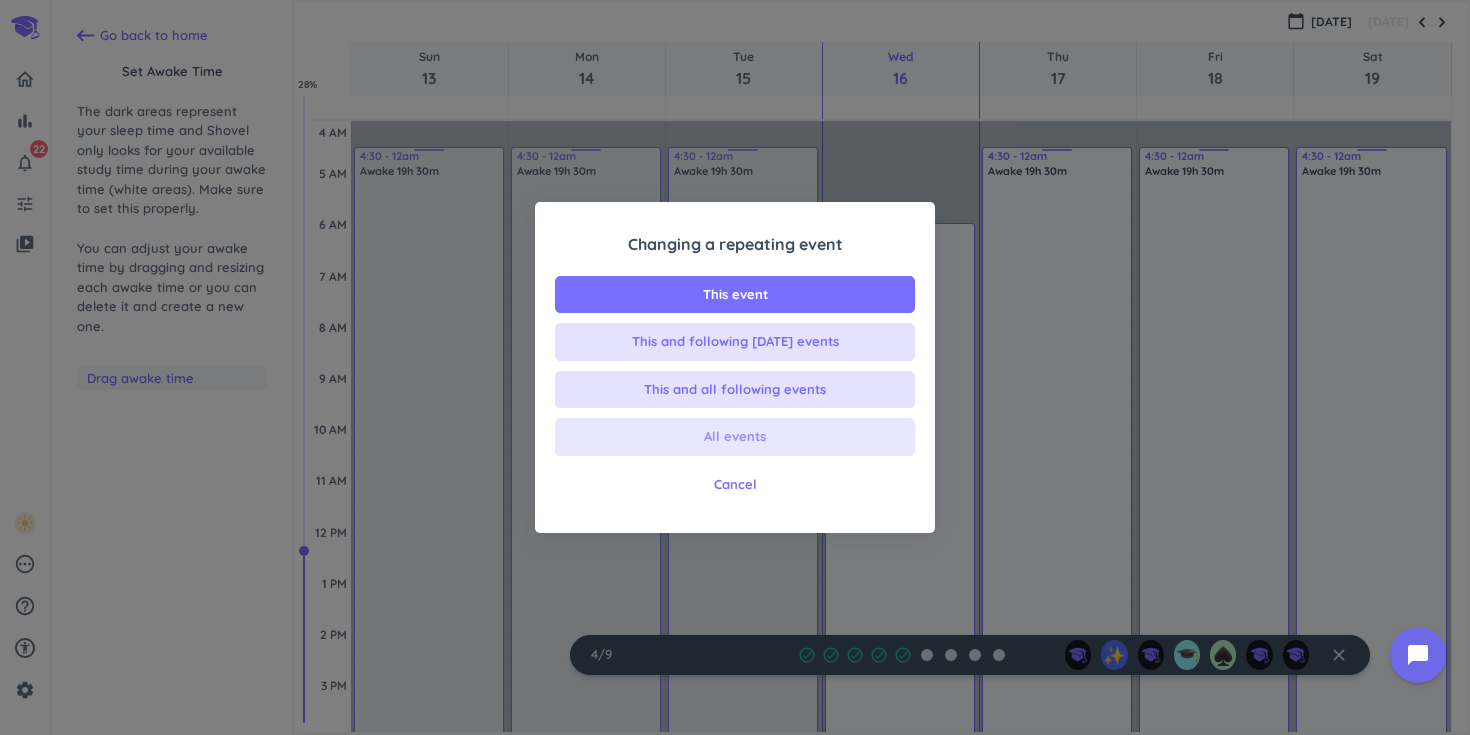 click on "All events" at bounding box center [735, 437] 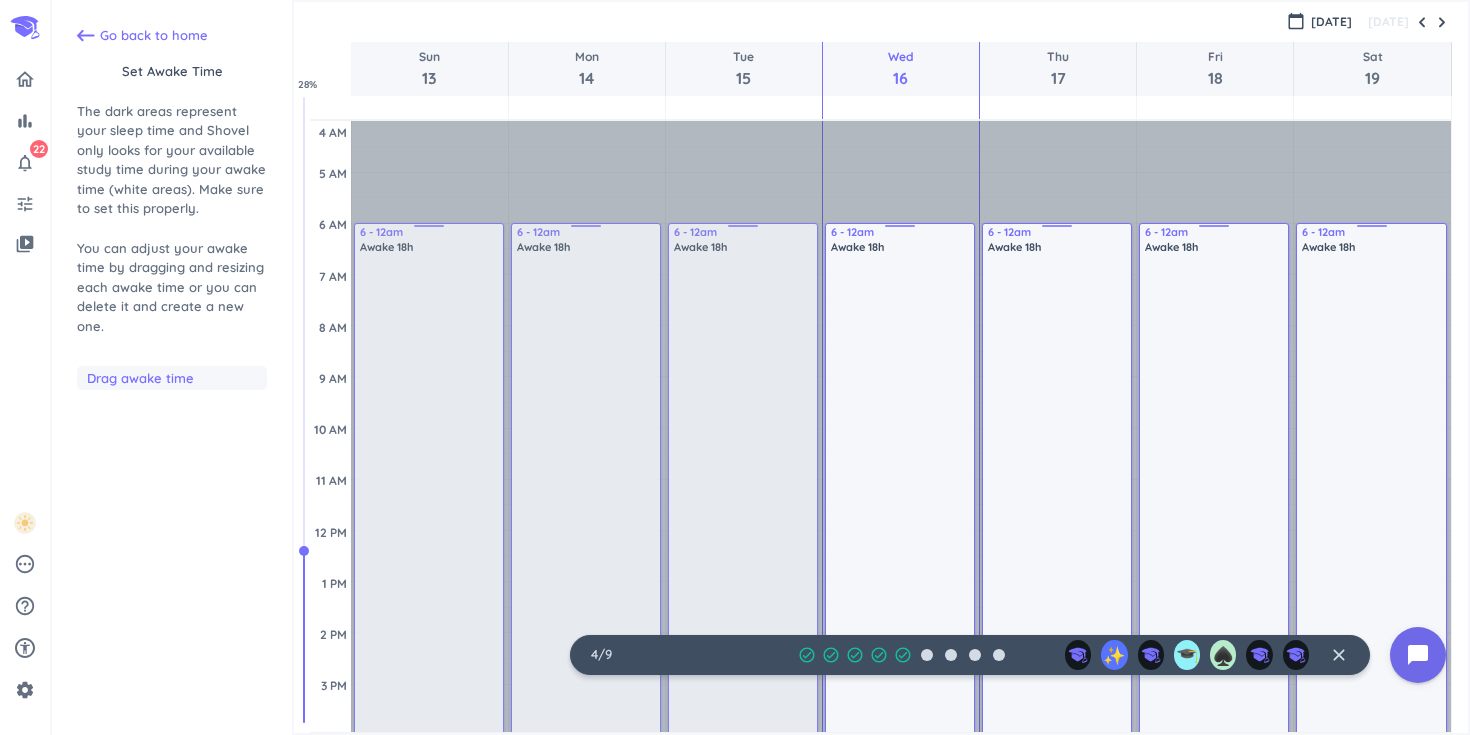 scroll, scrollTop: 617, scrollLeft: 0, axis: vertical 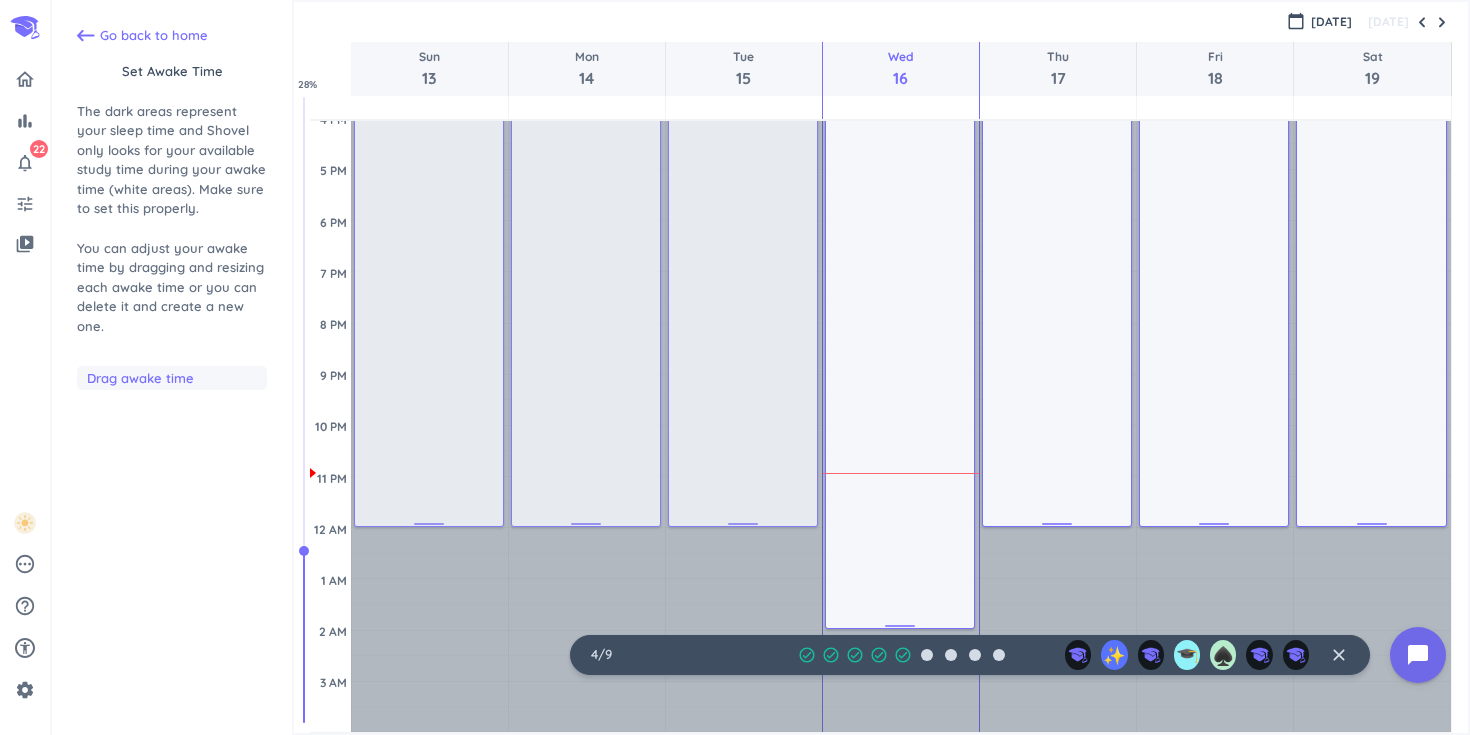 drag, startPoint x: 894, startPoint y: 525, endPoint x: 896, endPoint y: 629, distance: 104.019226 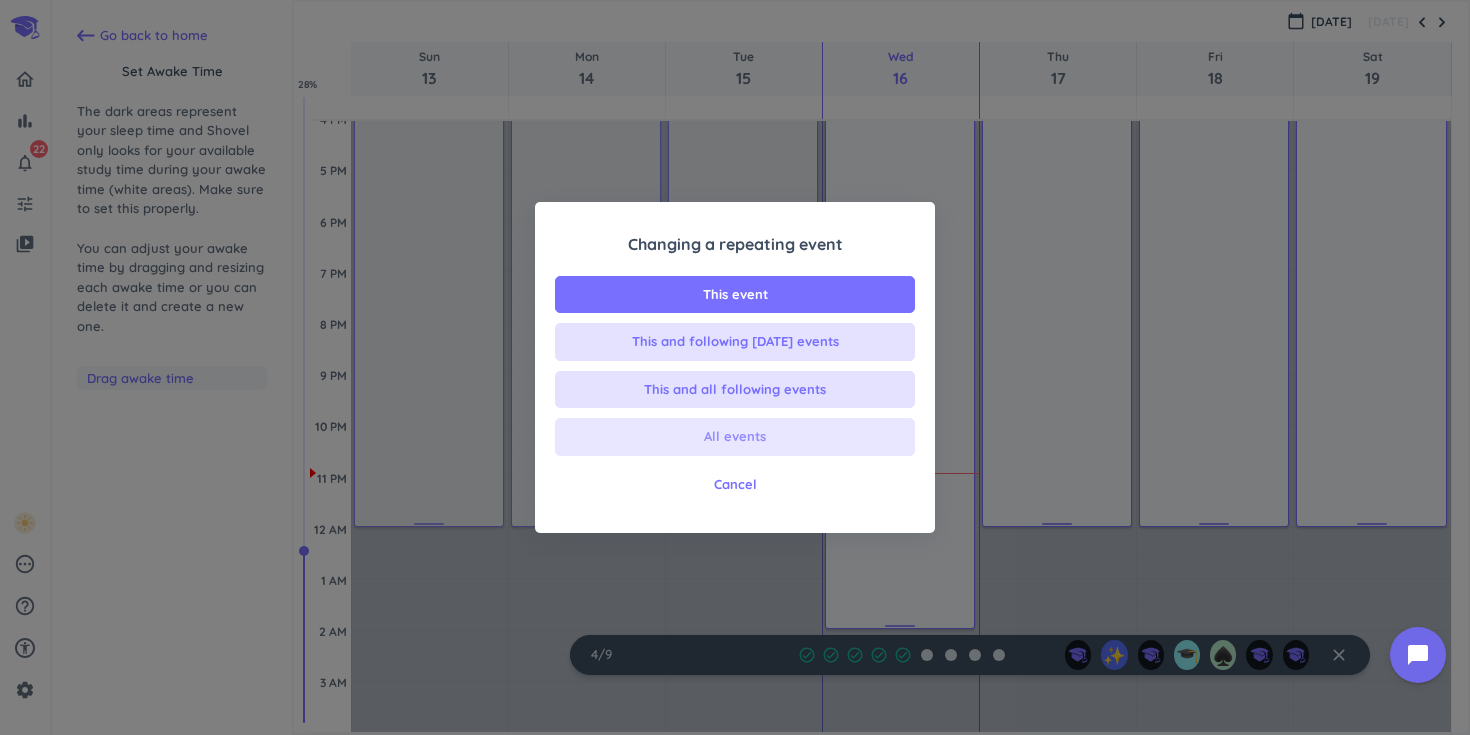 click on "All events" at bounding box center (735, 437) 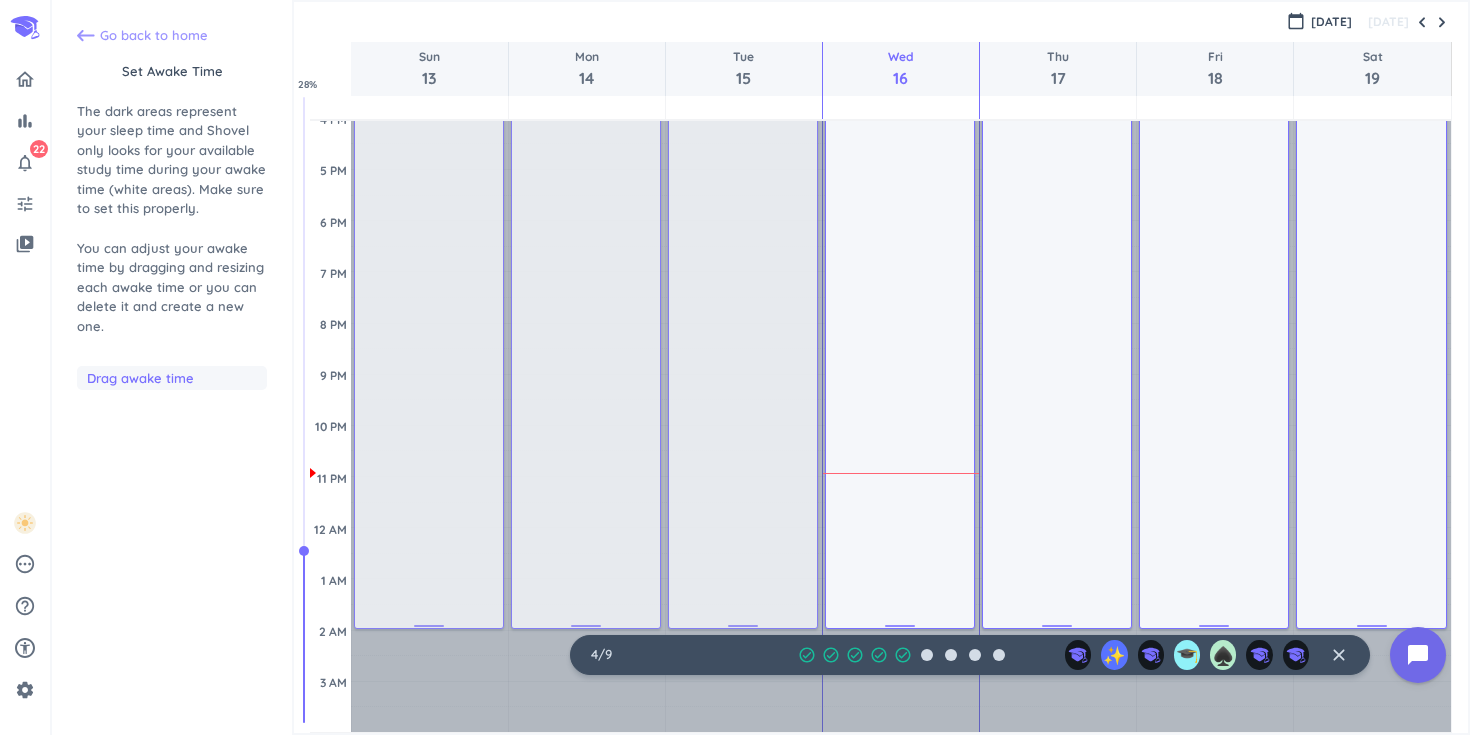 click on "Go back to home" at bounding box center [154, 36] 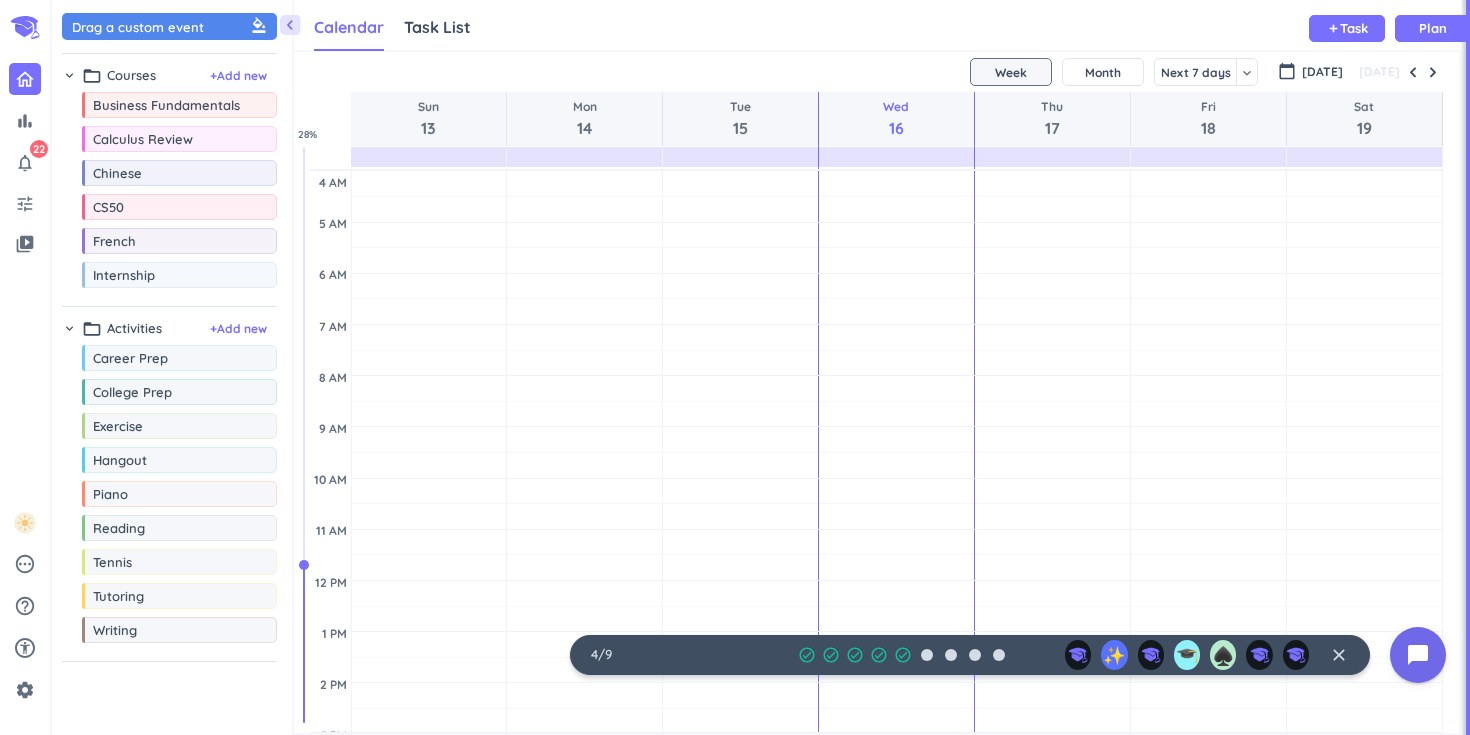 scroll, scrollTop: 16, scrollLeft: 16, axis: both 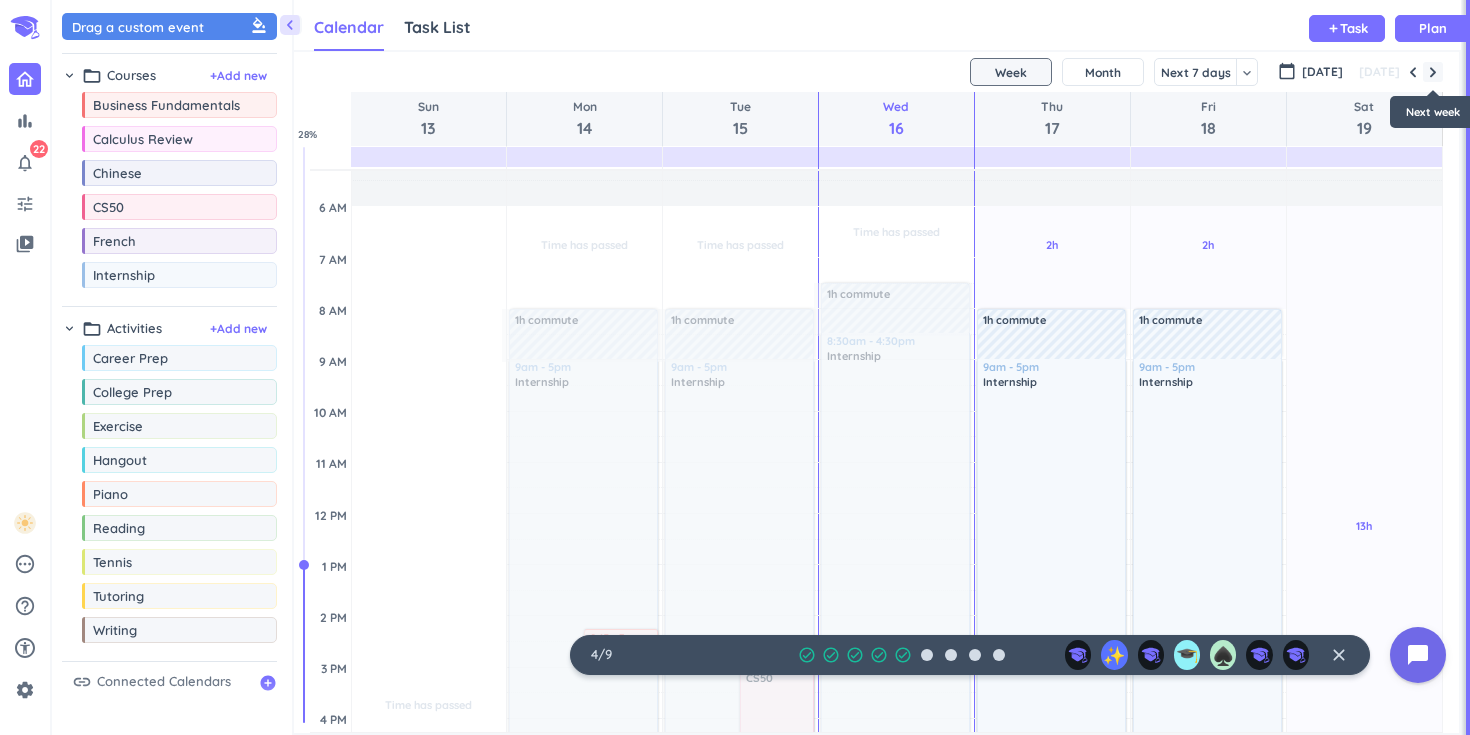 click at bounding box center (1433, 72) 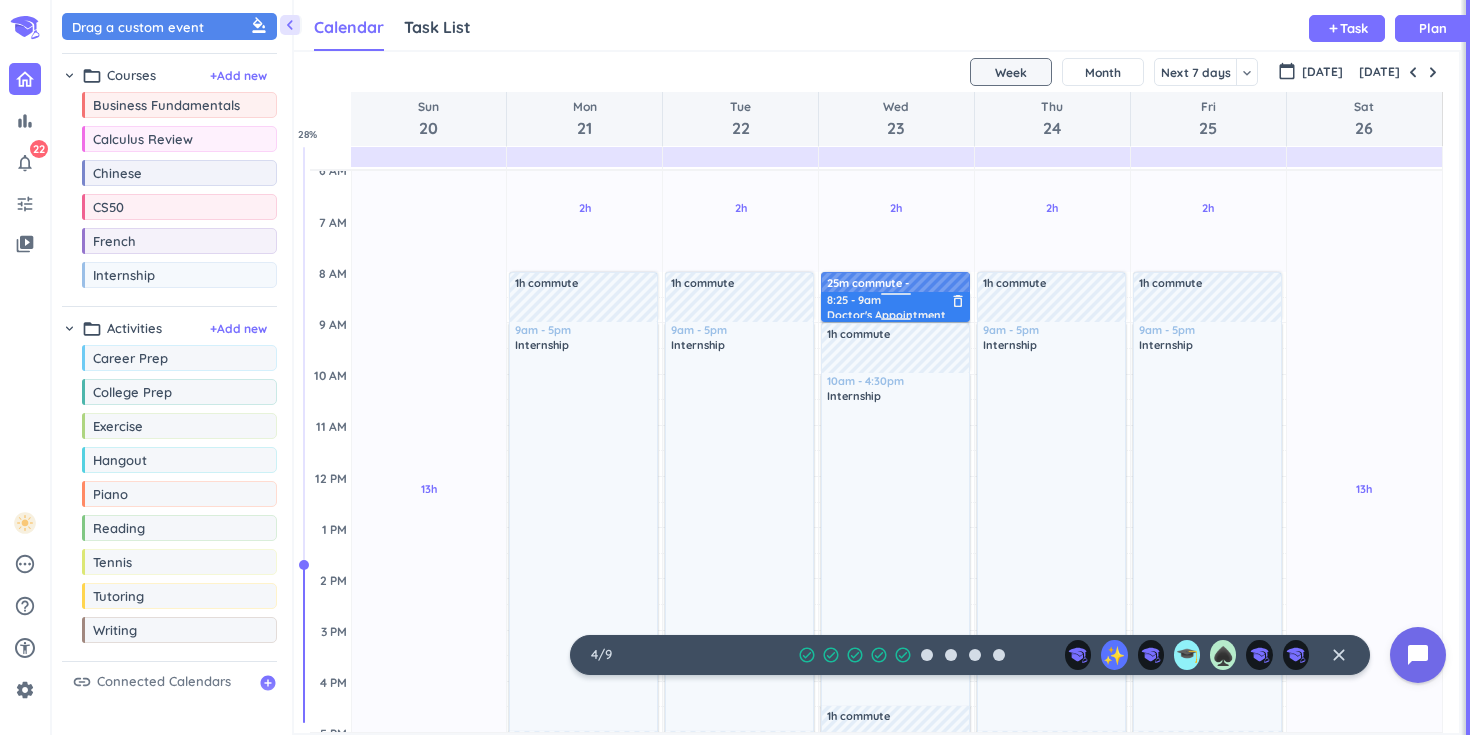 click on "8:25 - 9am Doctor's Appointment delete_outline" at bounding box center [895, 307] 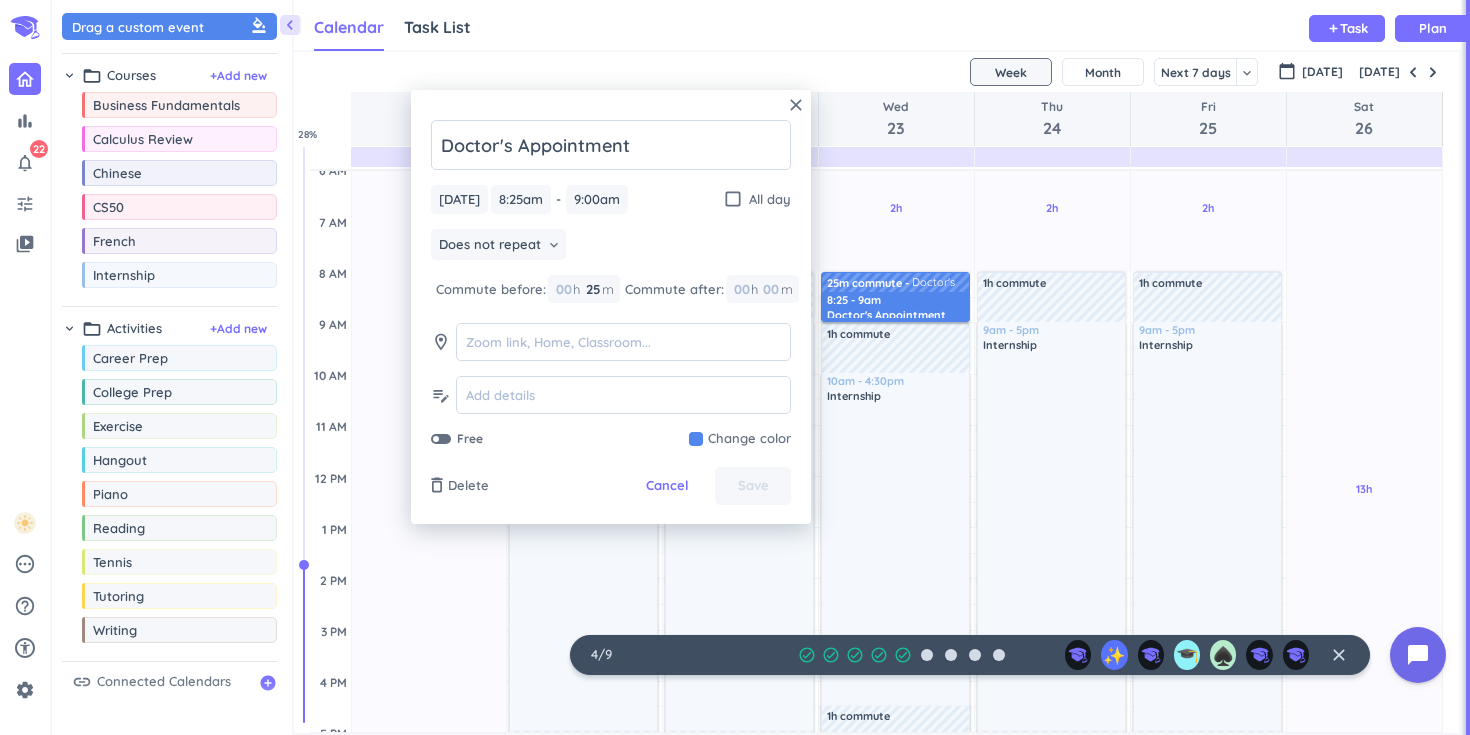 click on "close Doctor's Appointment [DATE] [DATE]   8:25am 8:25am - 9:00am 9:00am check_box_outline_blank All day Does not repeat keyboard_arrow_down Commute before: 00 h 25 25 00 m Commute after: 00 h 00 m room edit_note Free Change color delete_outline Delete Cancel Save" at bounding box center (611, 307) 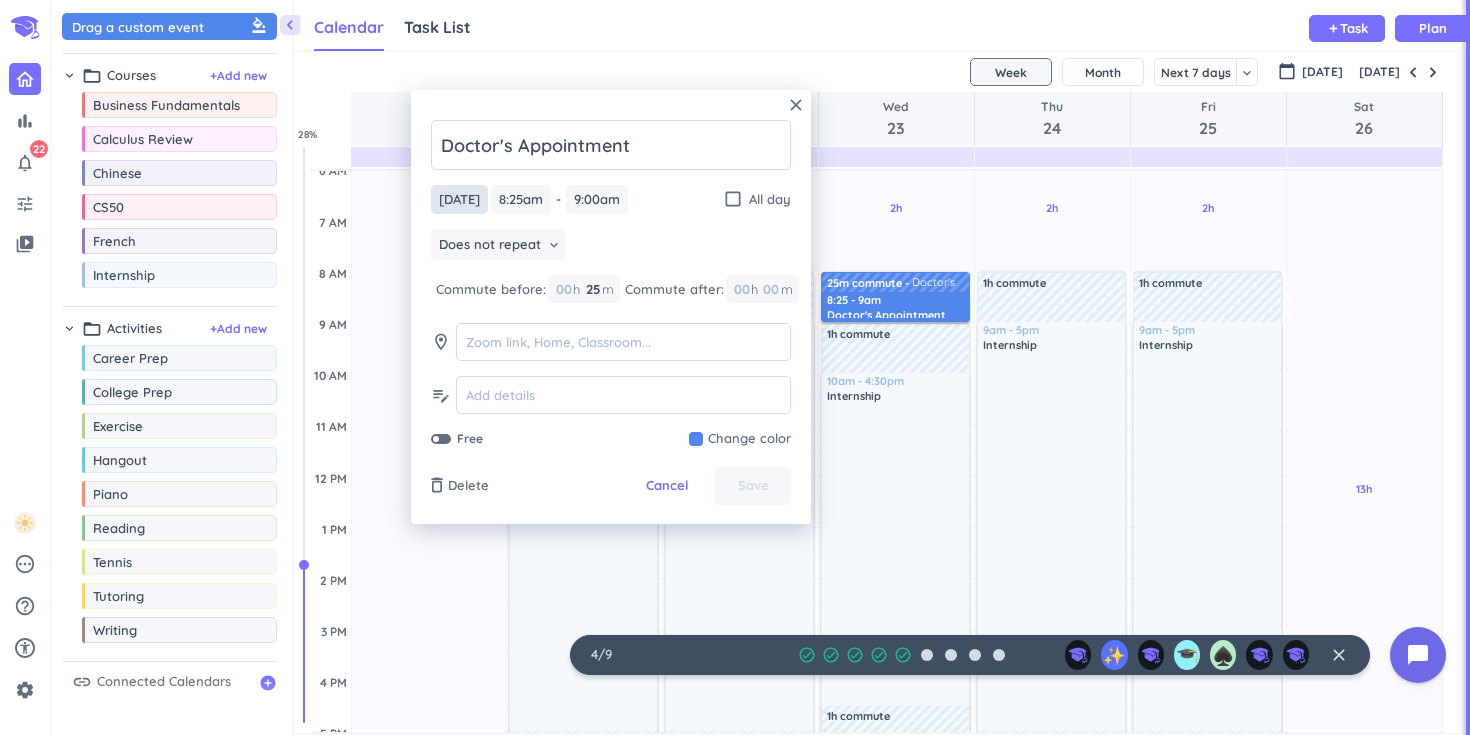 click on "[DATE]" at bounding box center (459, 199) 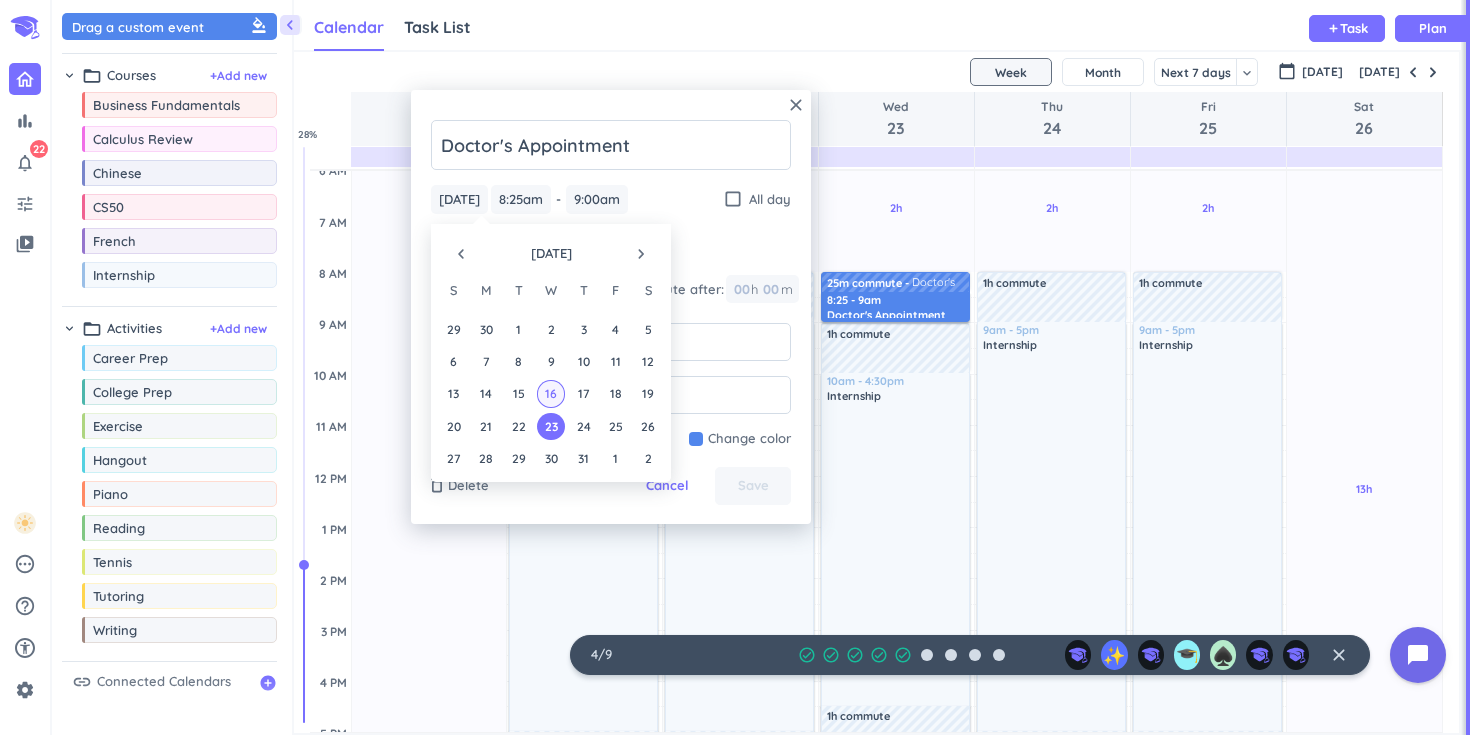 click on "16" at bounding box center [550, 393] 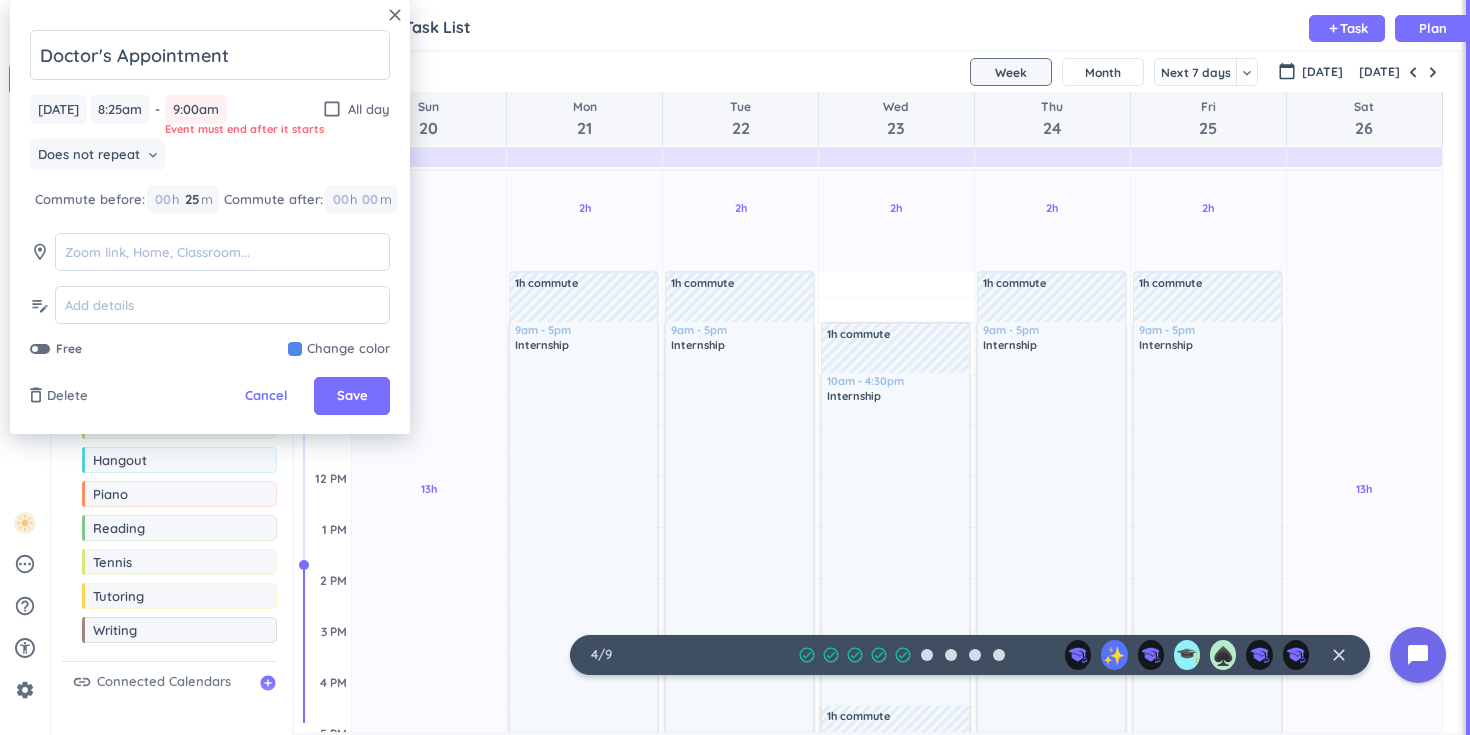 click on "Cancel" at bounding box center [266, 396] 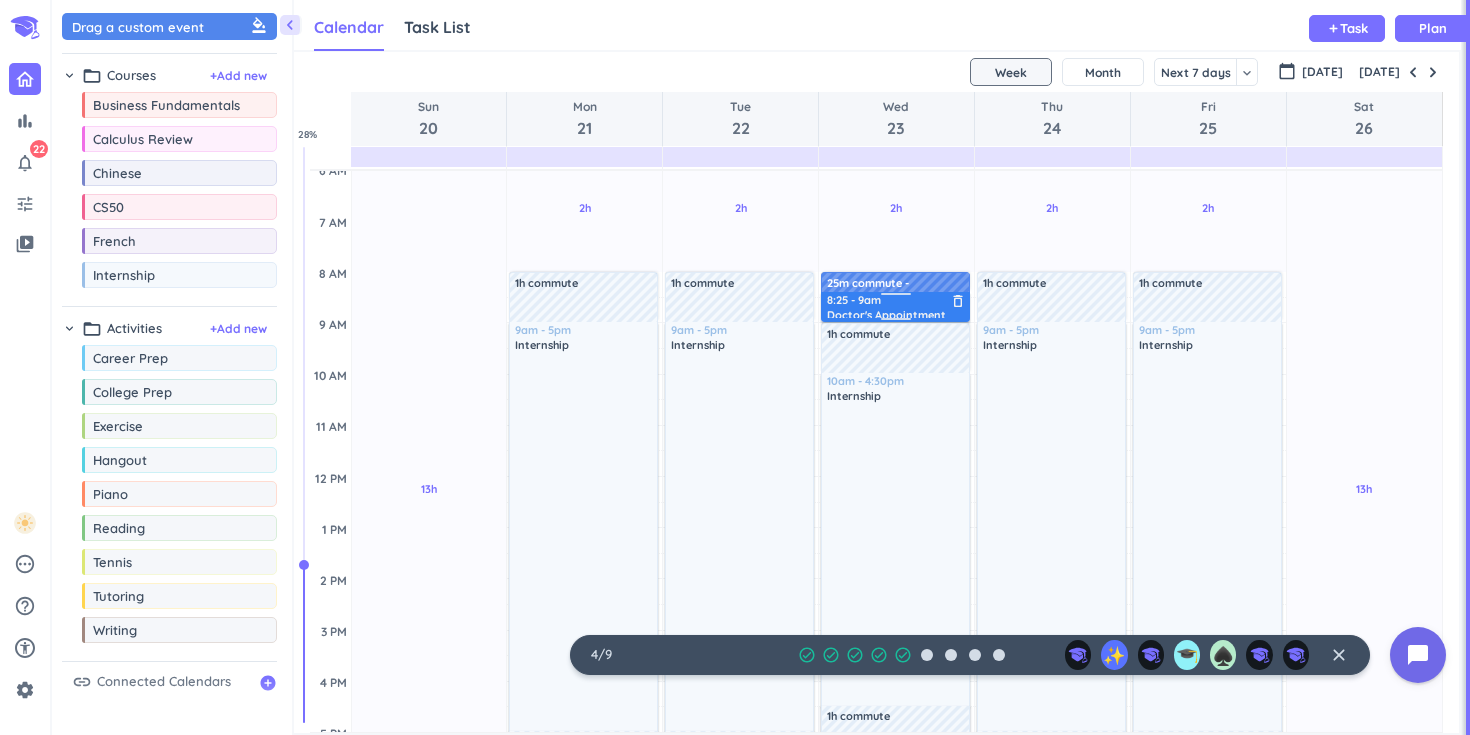 click at bounding box center (895, 297) 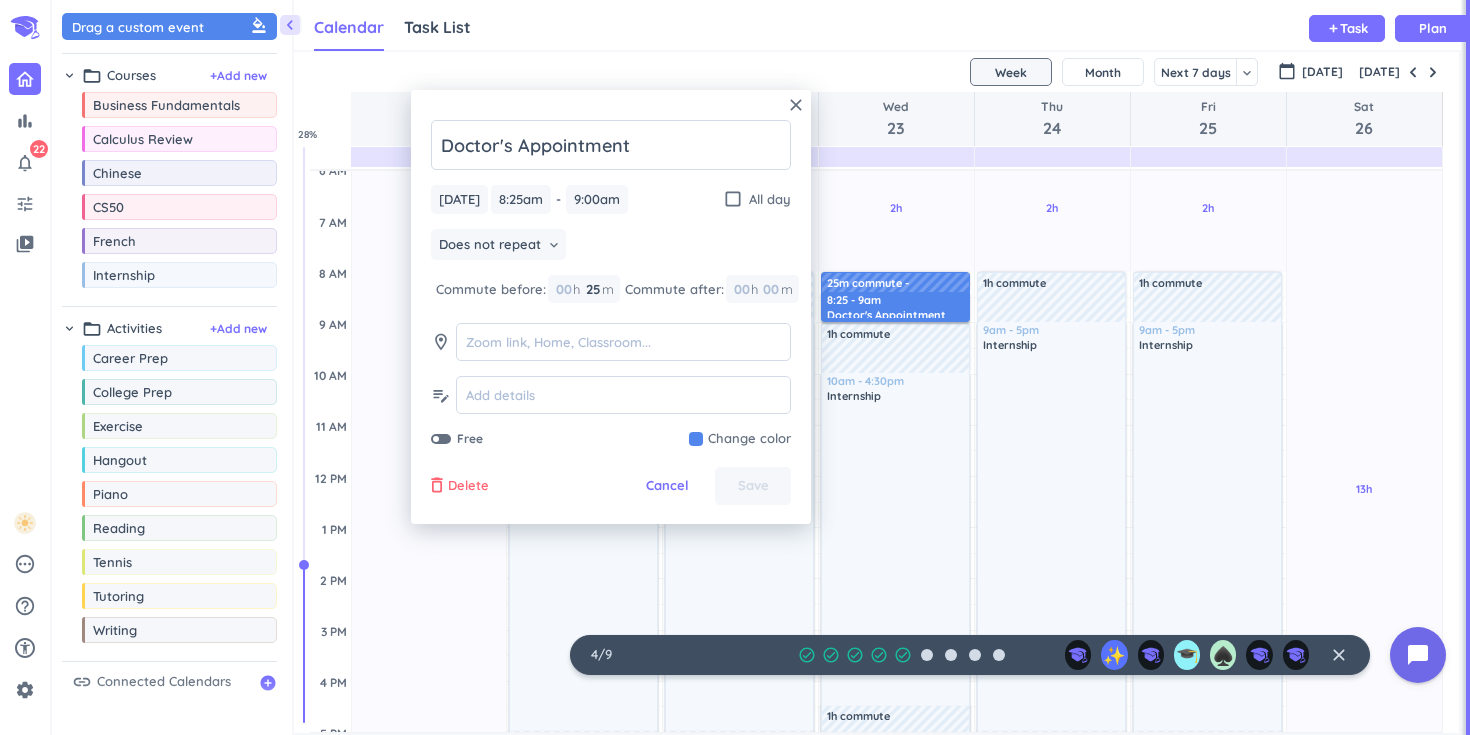 click on "Delete" at bounding box center (468, 486) 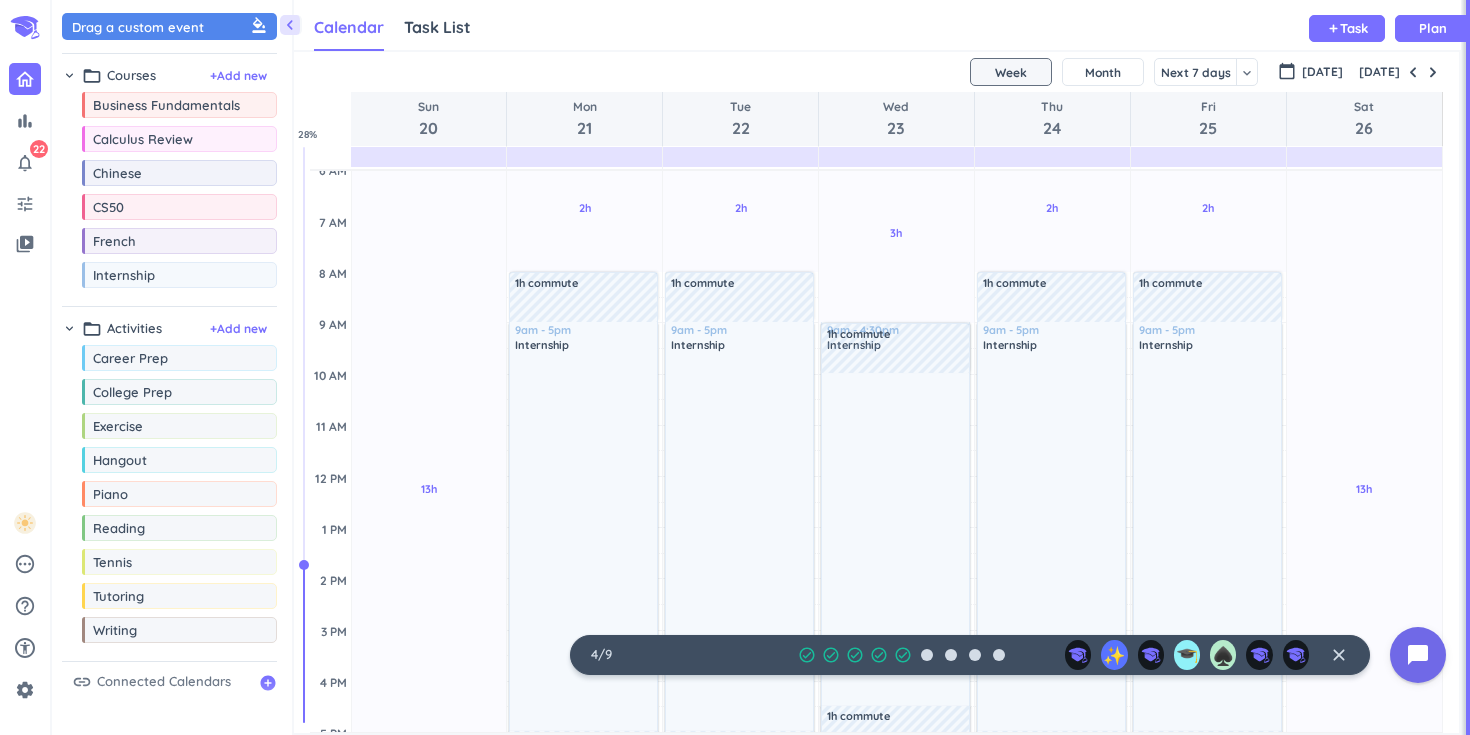 drag, startPoint x: 886, startPoint y: 379, endPoint x: 878, endPoint y: 328, distance: 51.62364 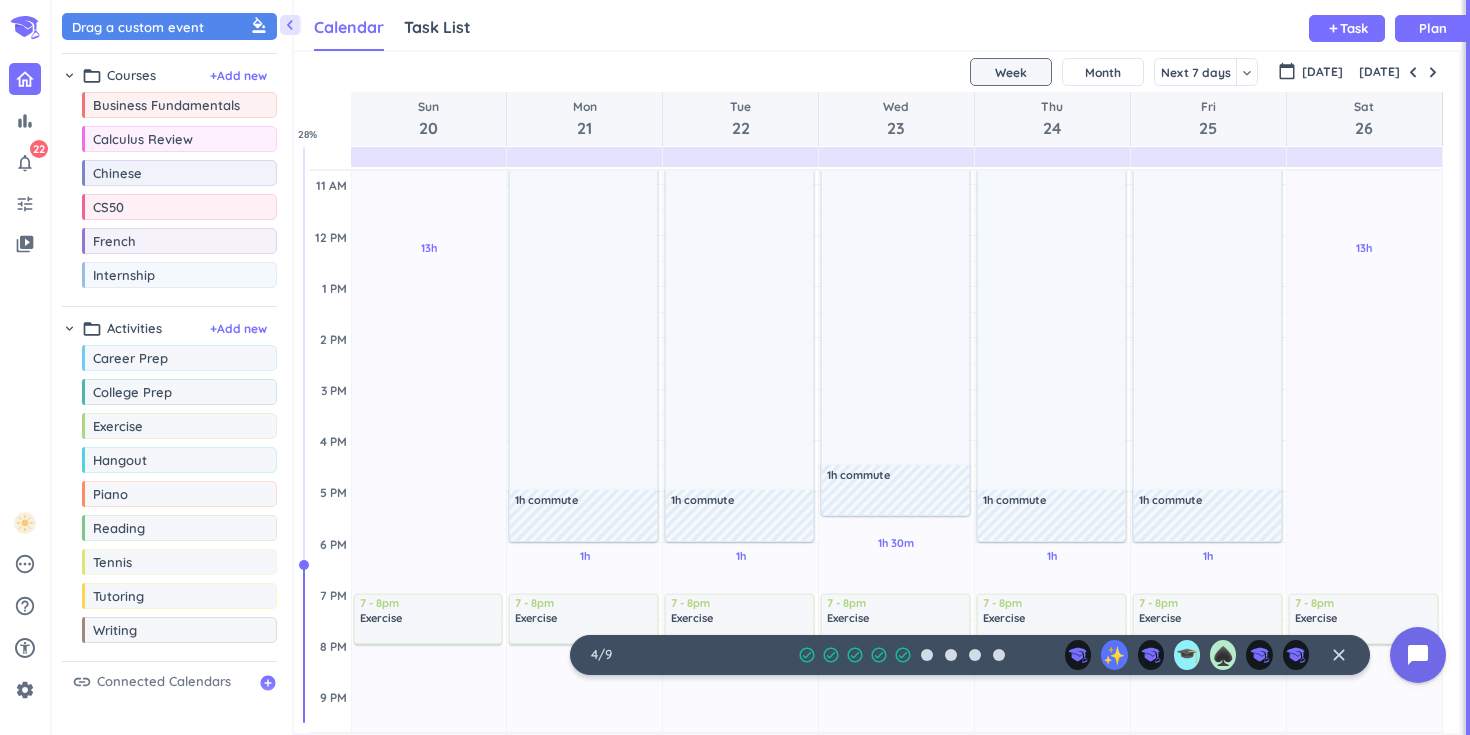 scroll, scrollTop: 0, scrollLeft: 0, axis: both 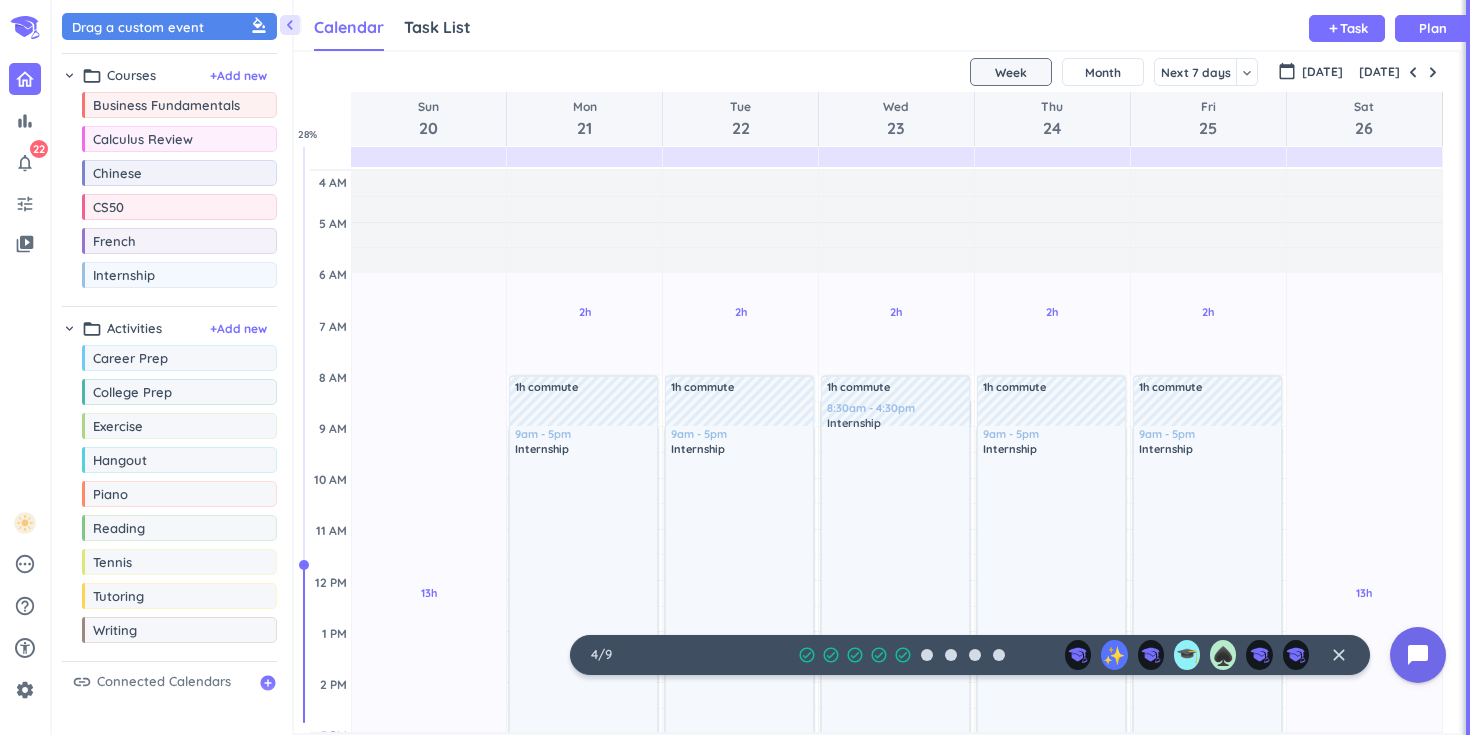 drag, startPoint x: 878, startPoint y: 430, endPoint x: 877, endPoint y: 402, distance: 28.01785 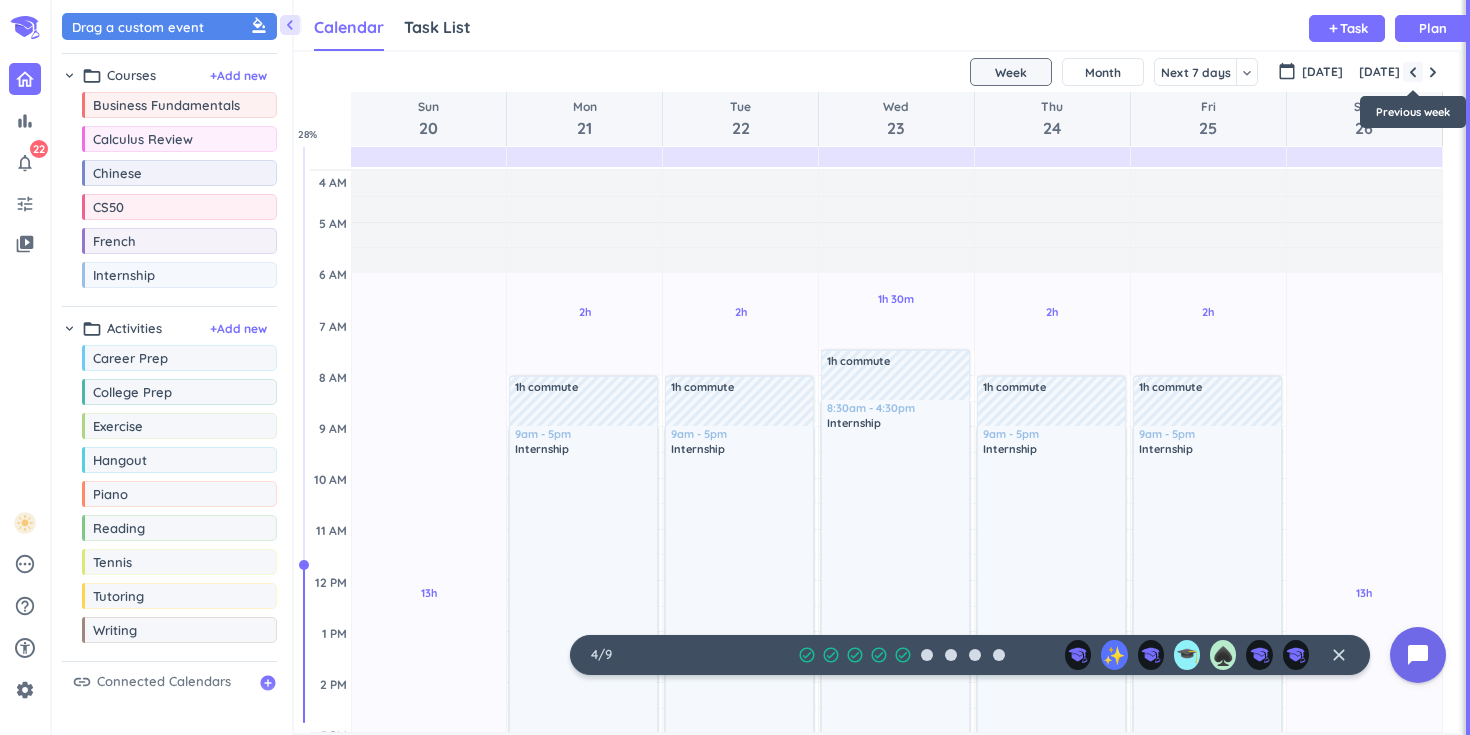 click at bounding box center [1413, 72] 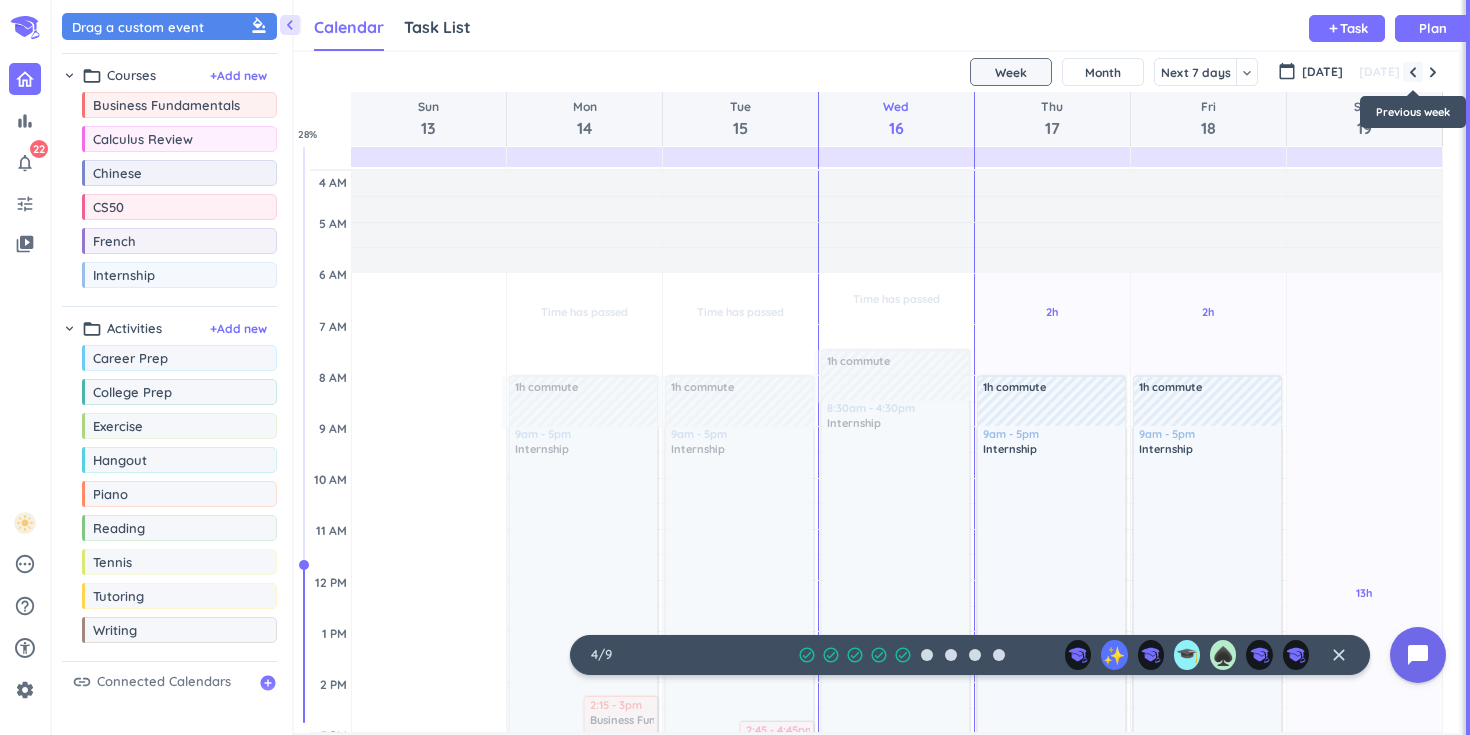 scroll, scrollTop: 104, scrollLeft: 0, axis: vertical 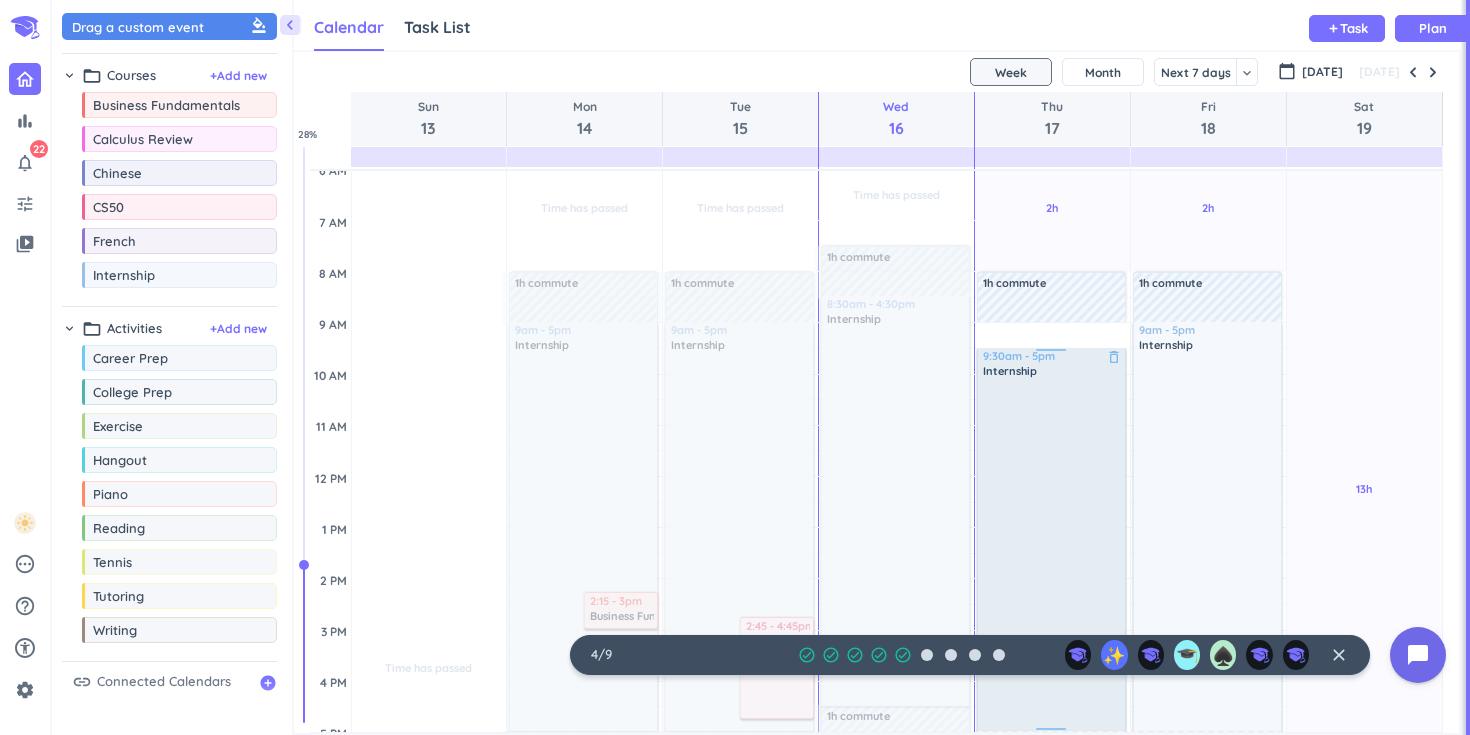 drag, startPoint x: 1040, startPoint y: 325, endPoint x: 1035, endPoint y: 349, distance: 24.5153 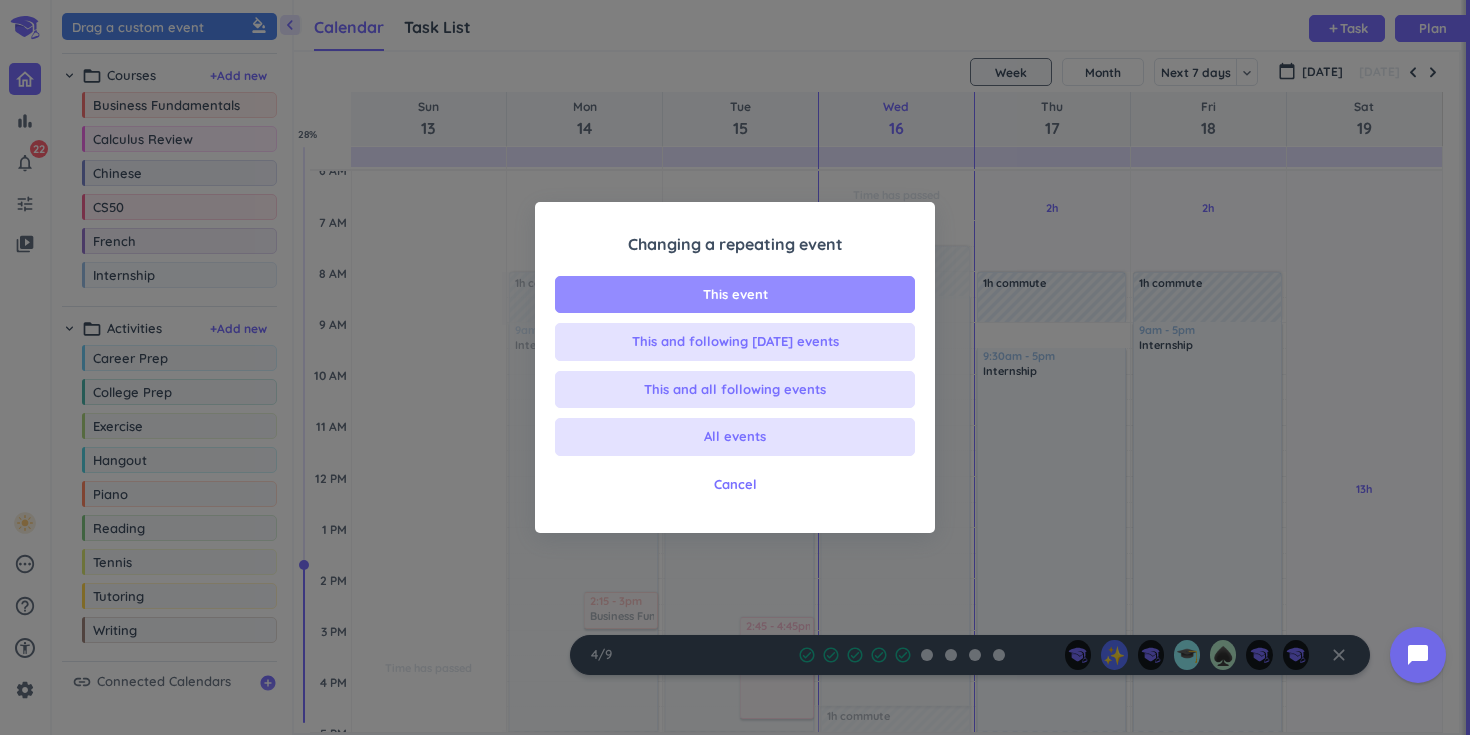 click on "This event" at bounding box center [735, 295] 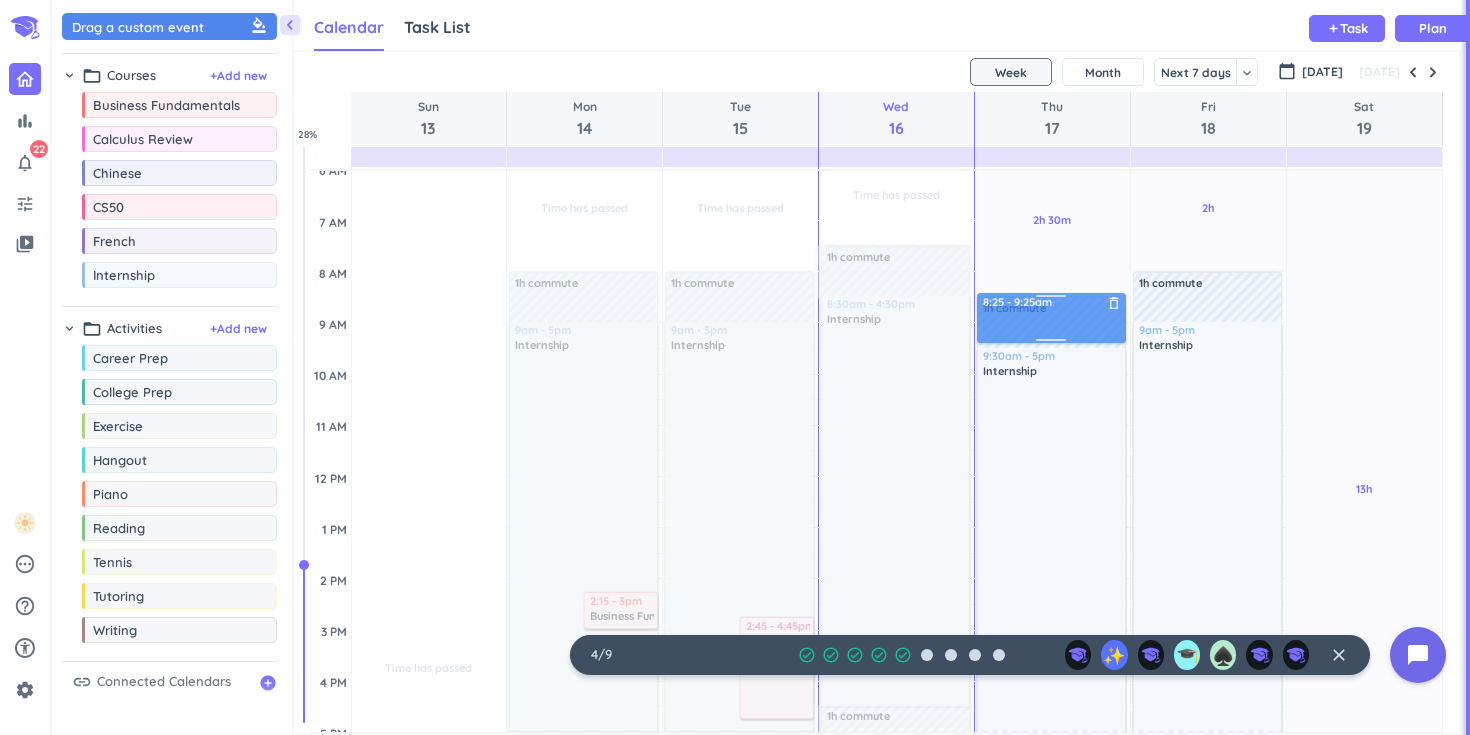 drag, startPoint x: 159, startPoint y: 22, endPoint x: 1103, endPoint y: 295, distance: 982.68256 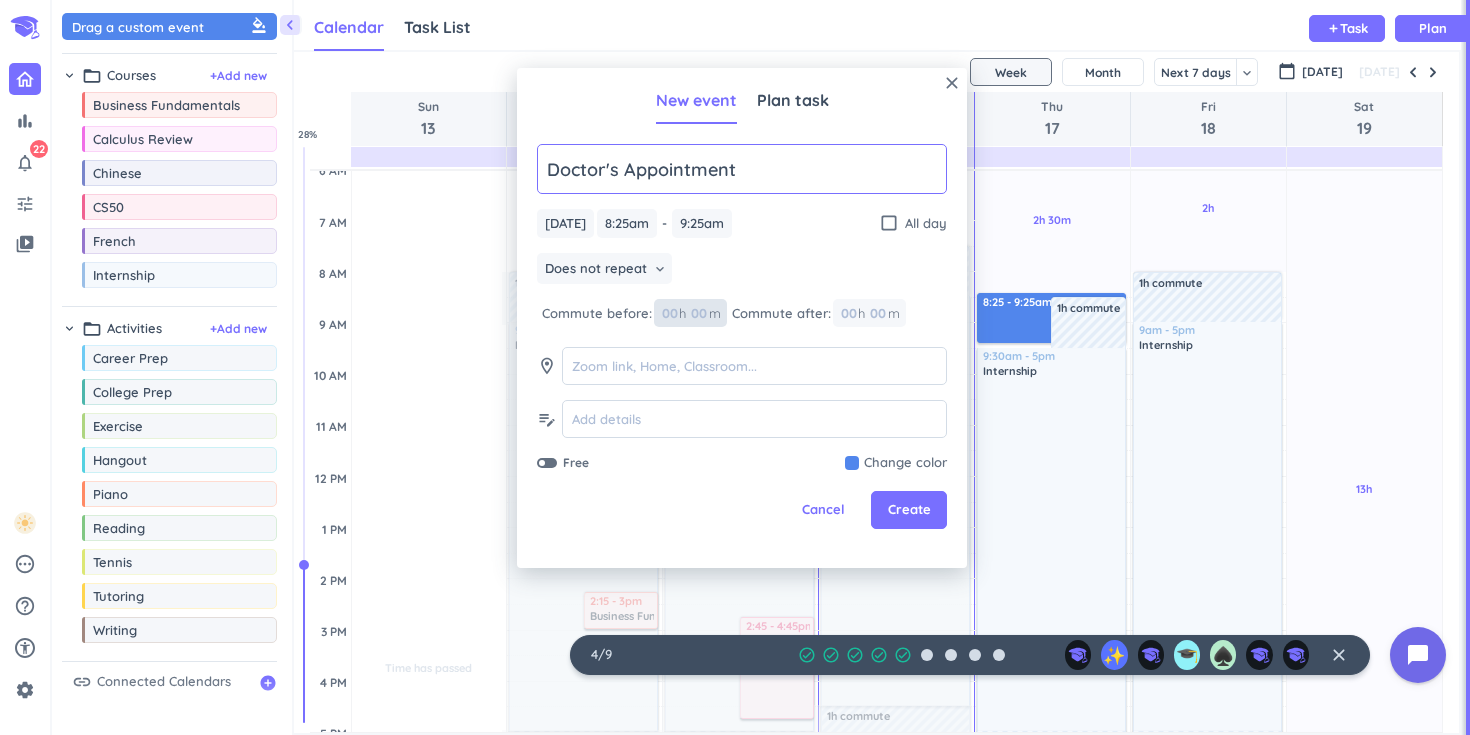 type on "Doctor's Appointment" 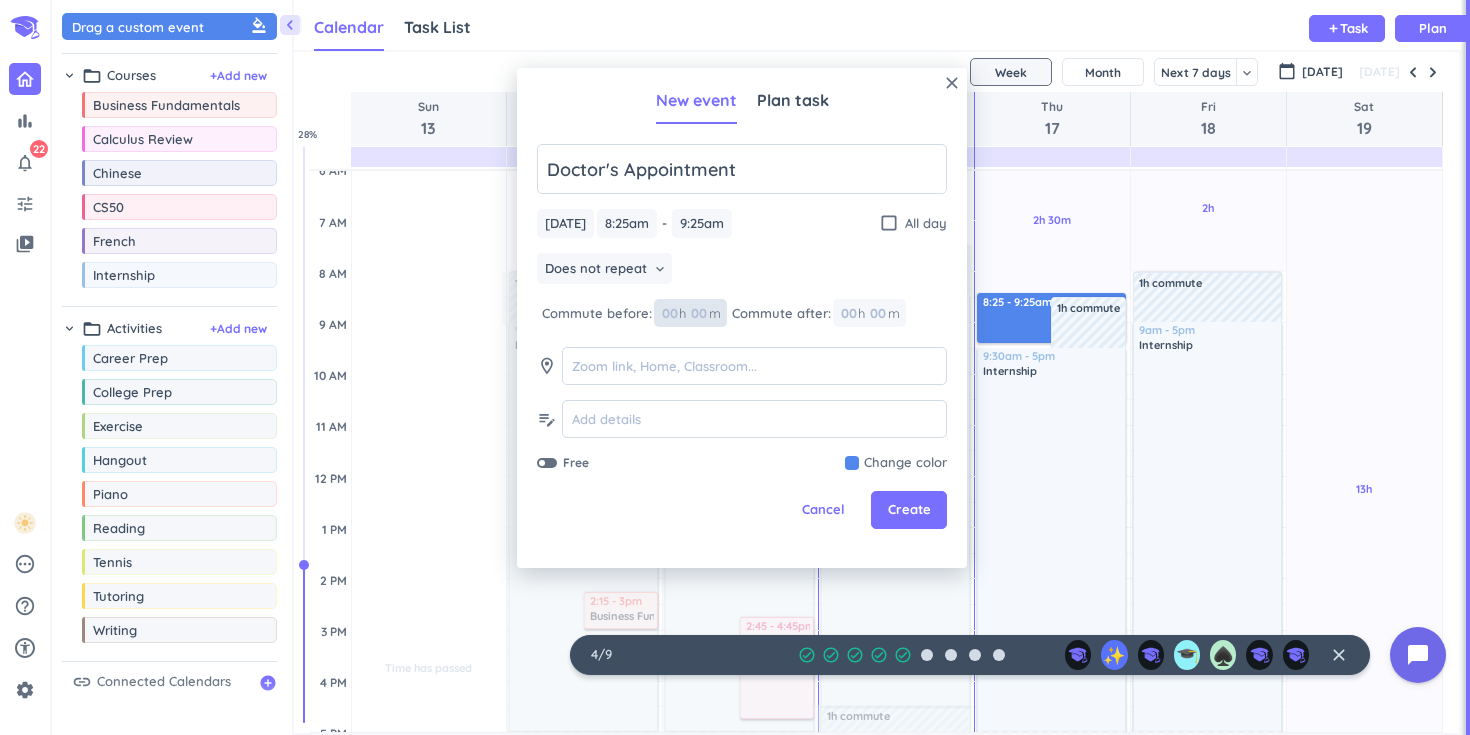 click at bounding box center (698, 313) 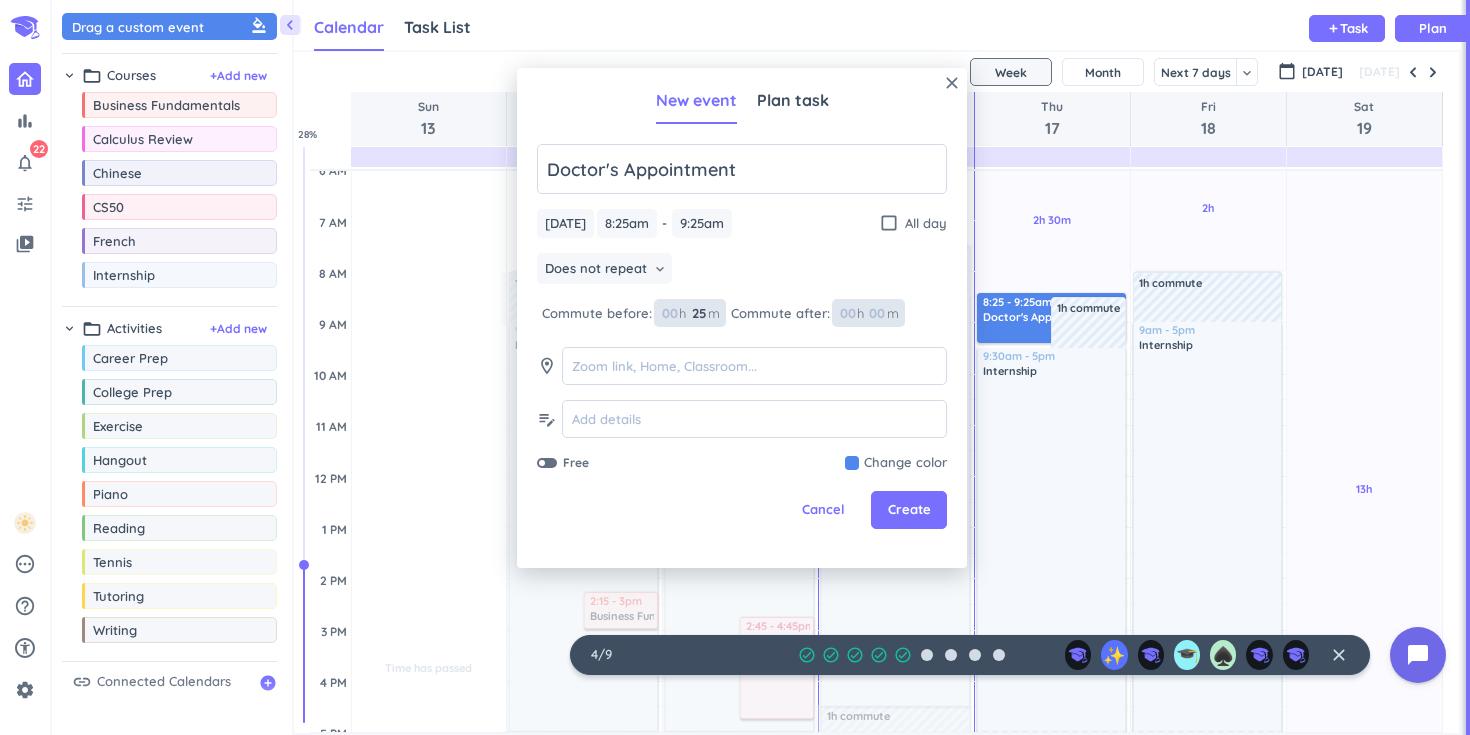 type on "25" 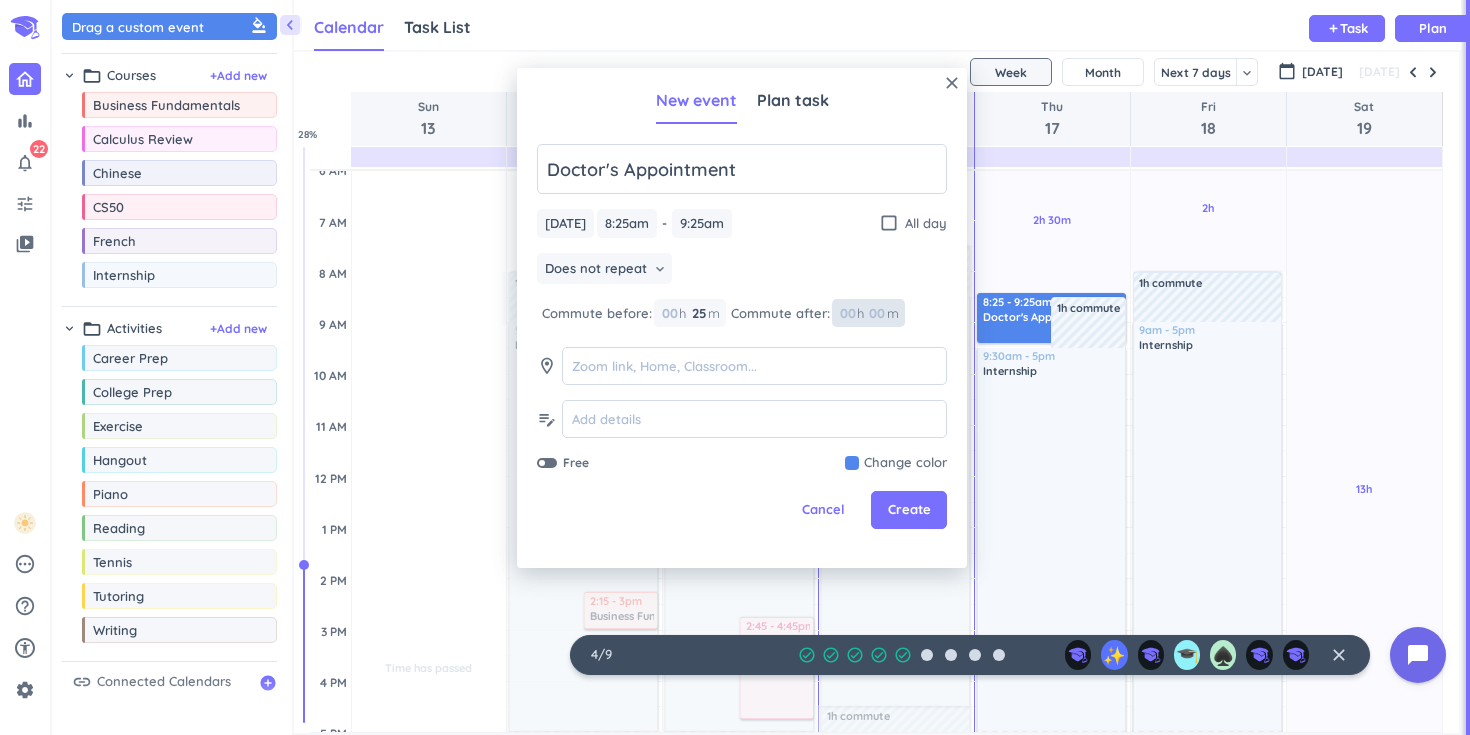 click at bounding box center [876, 313] 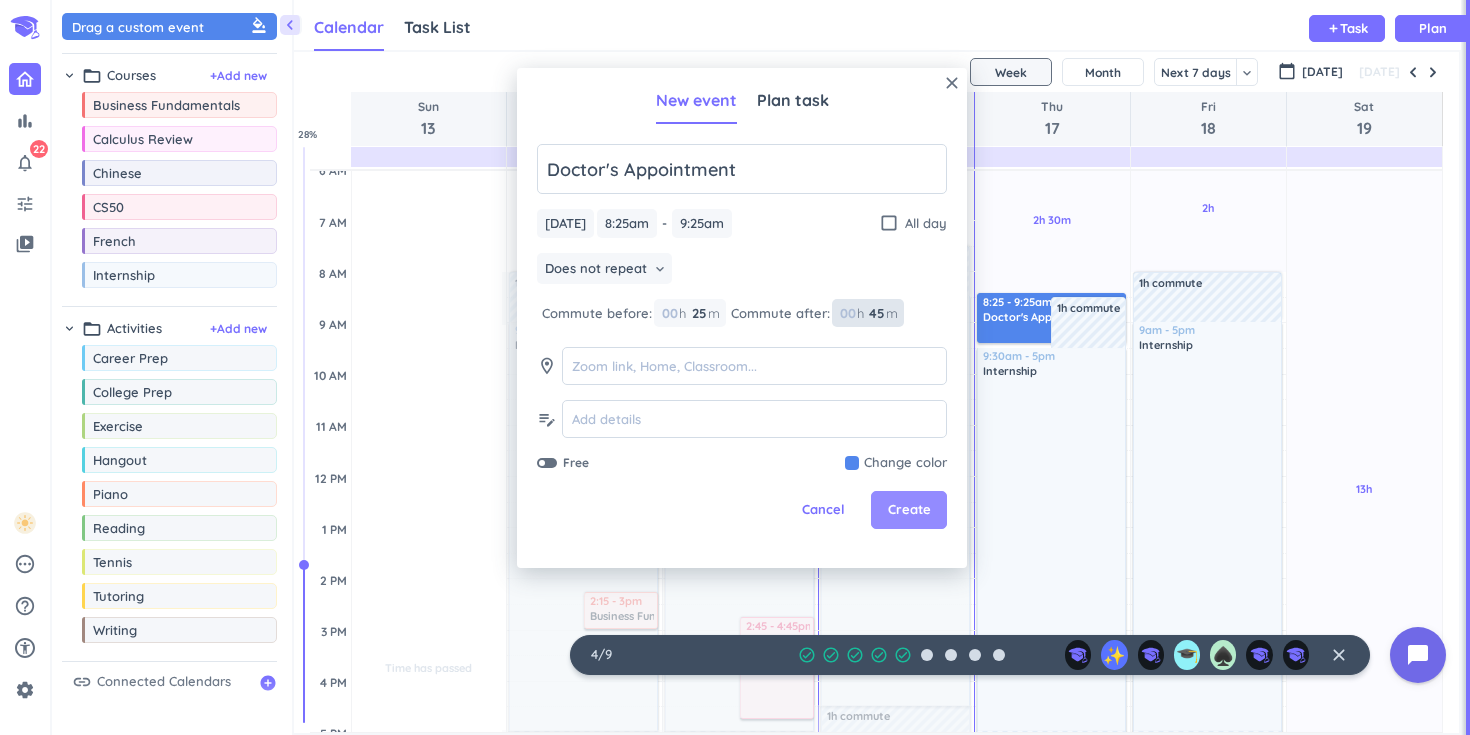 type on "45" 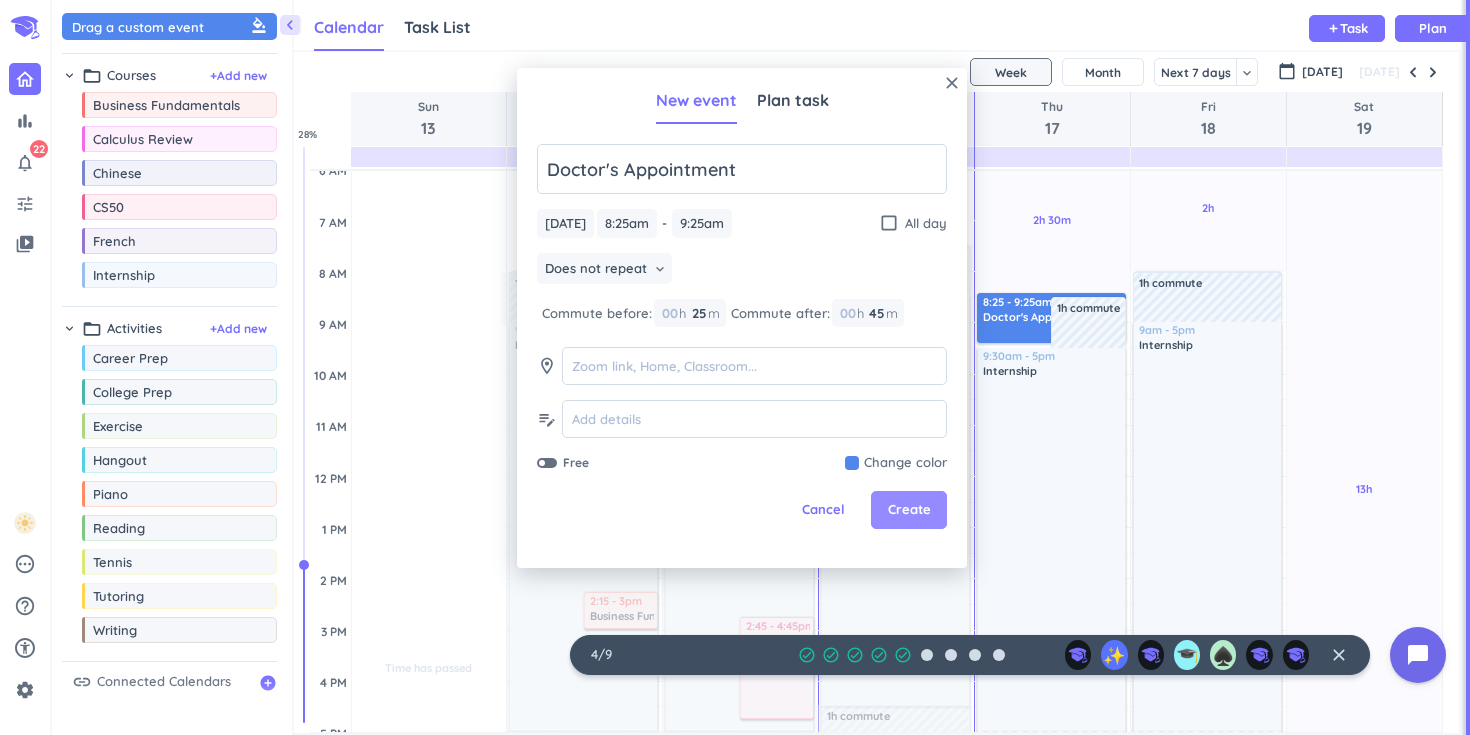 click on "Create" at bounding box center [909, 510] 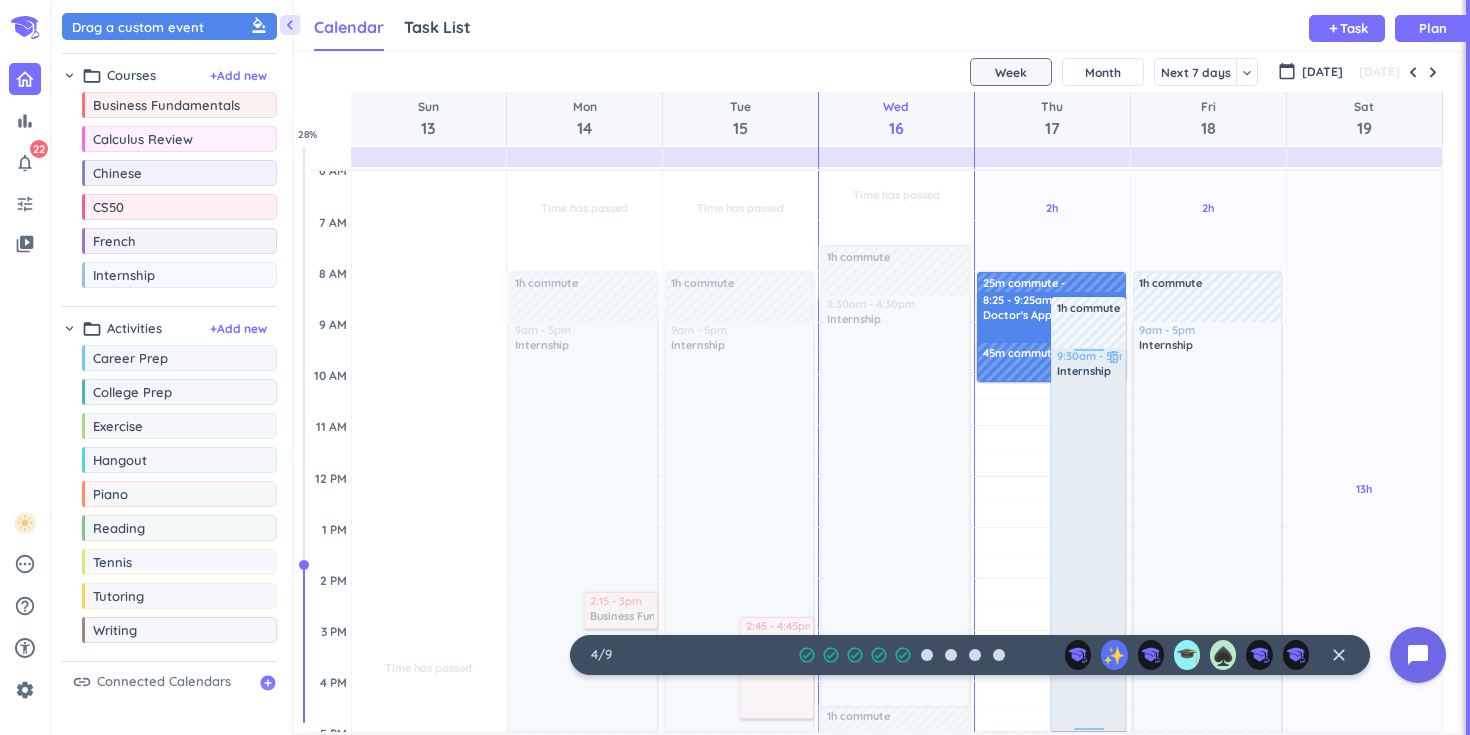 click at bounding box center [1088, 353] 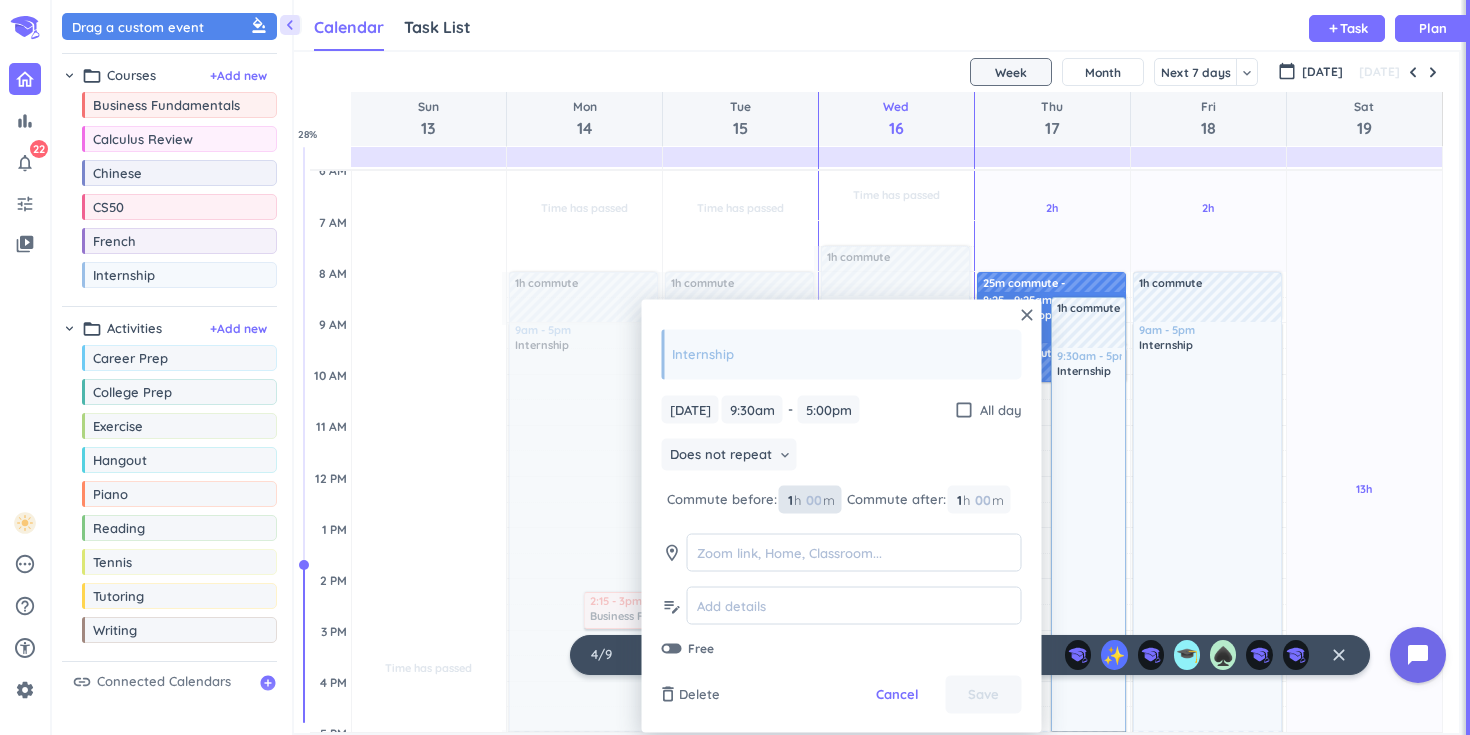 click at bounding box center [813, 499] 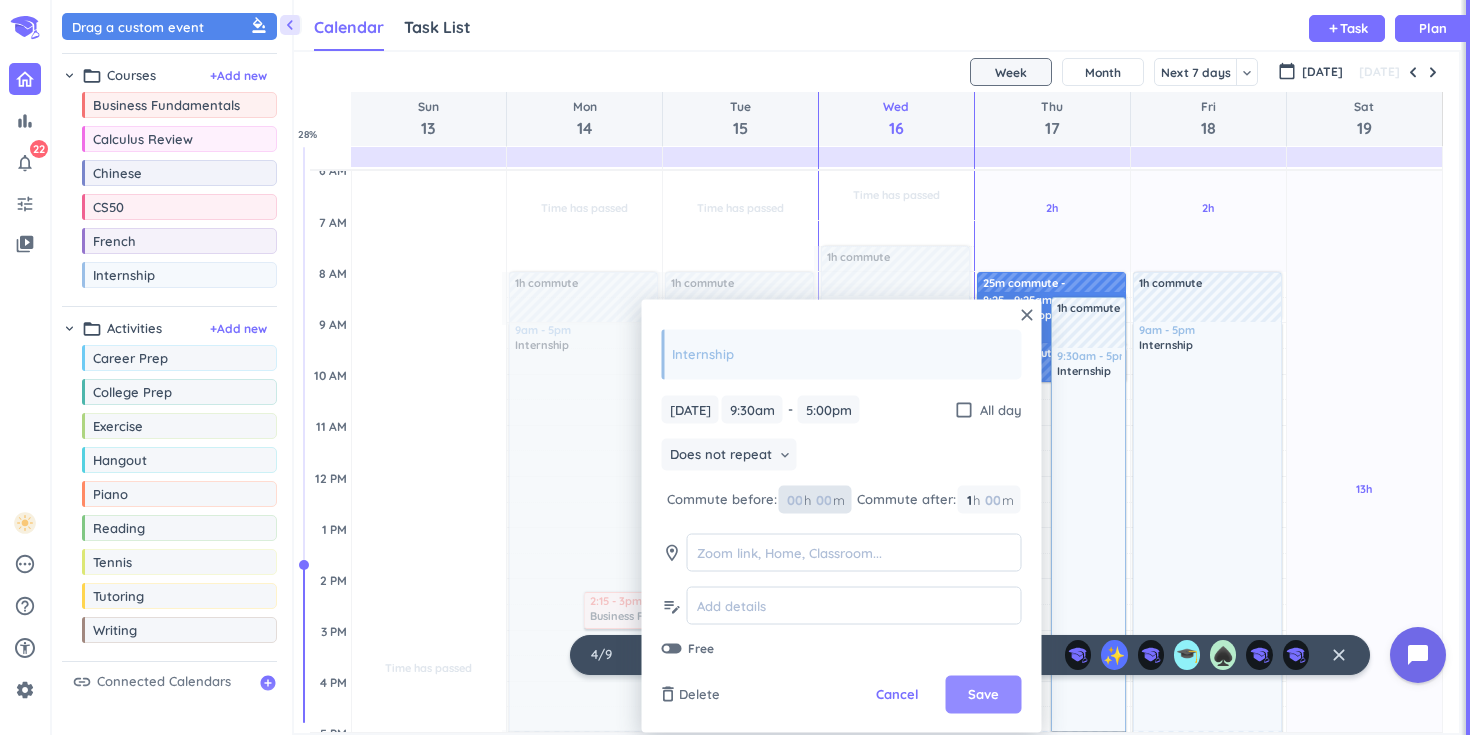 type 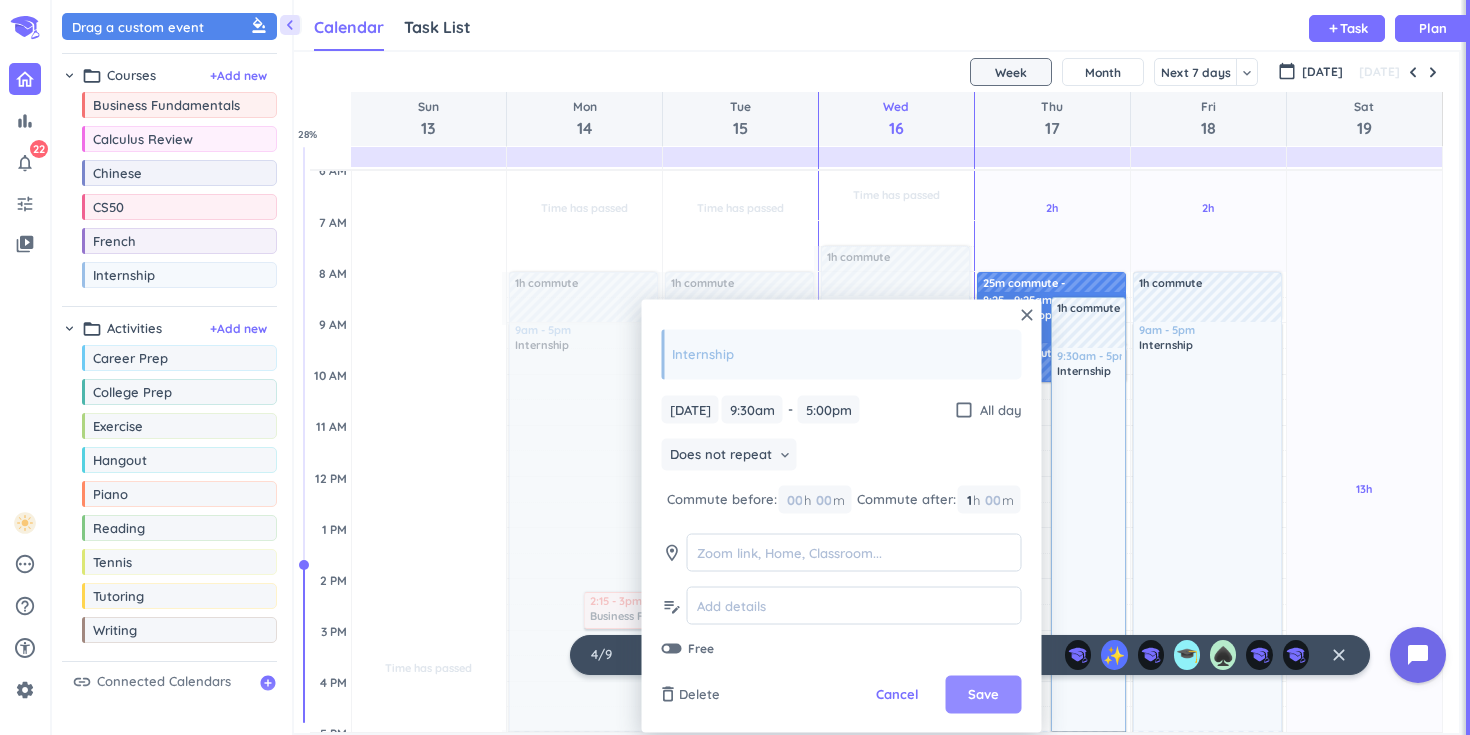 click on "Save" at bounding box center (983, 695) 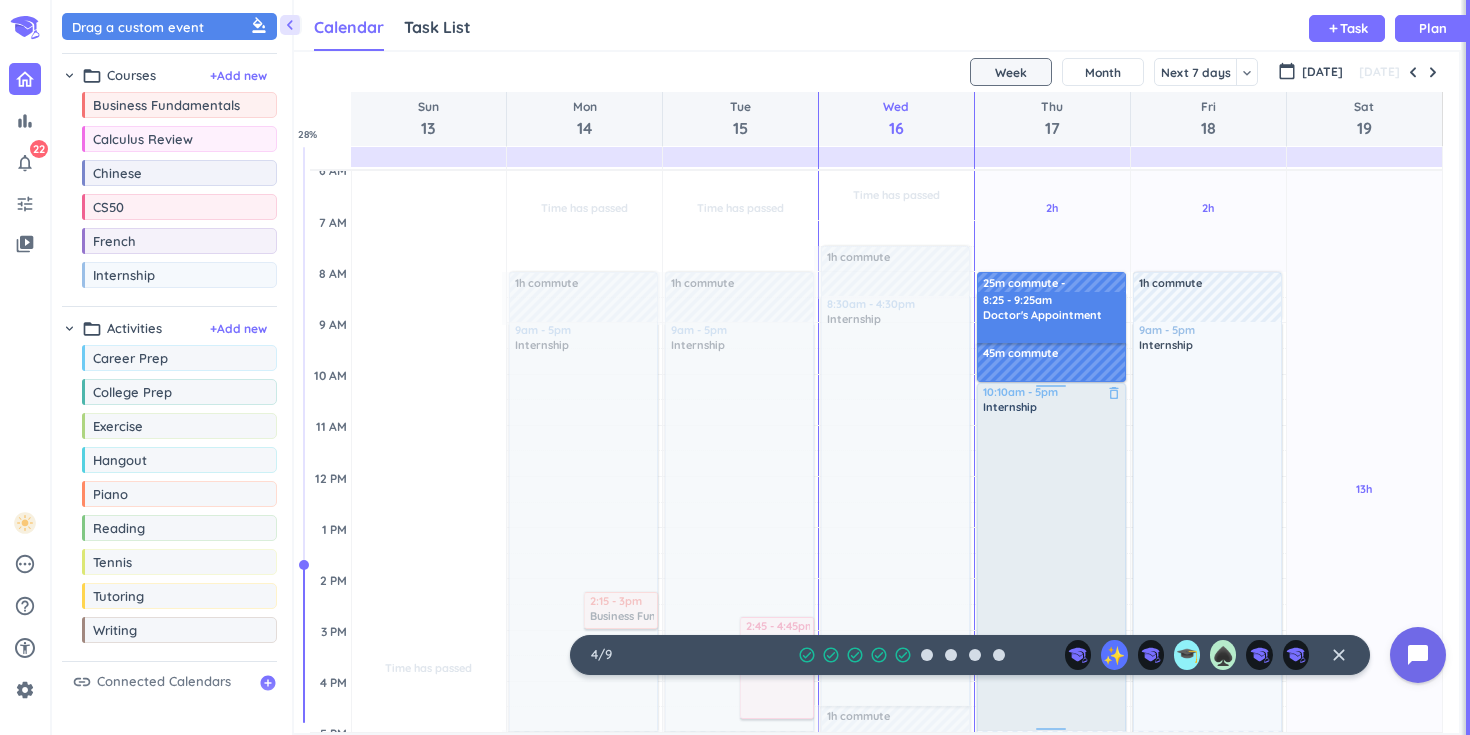 drag, startPoint x: 1086, startPoint y: 351, endPoint x: 1084, endPoint y: 386, distance: 35.057095 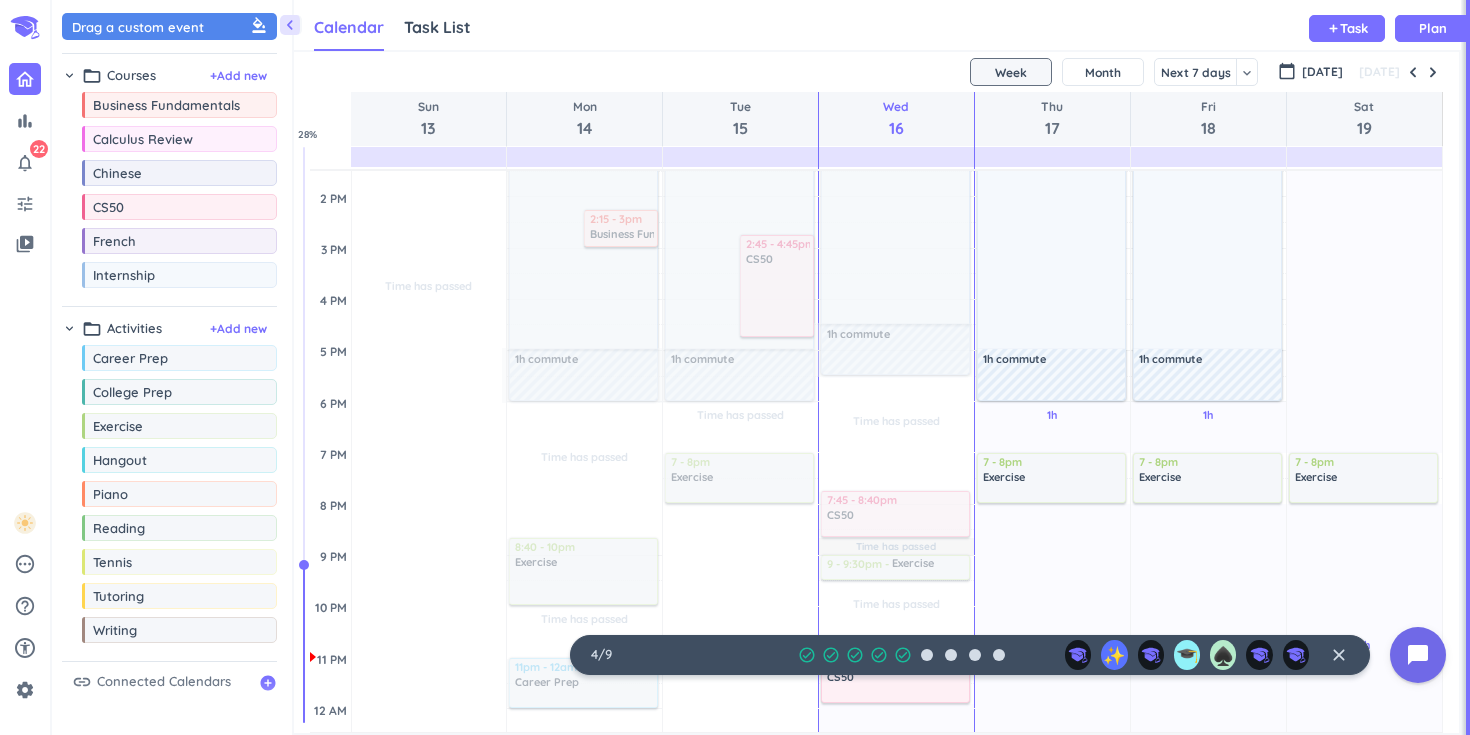 scroll, scrollTop: 668, scrollLeft: 0, axis: vertical 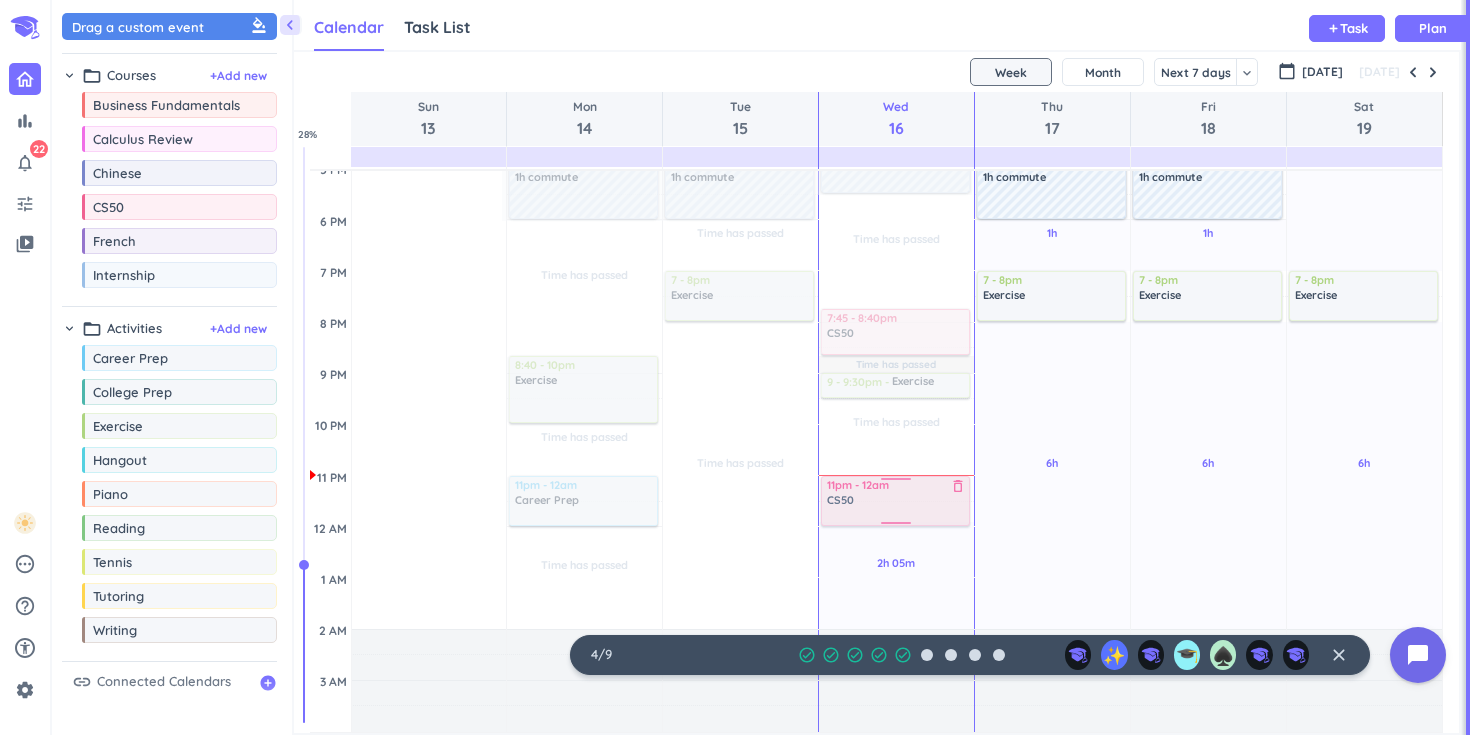 click on "Time has passed Past due Plan Time has passed Past due Plan Time has passed Past due Plan 2h 05m Past due Plan Time has passed Adjust Awake Time Adjust Awake Time 1h commute 8:30am - 4:30pm Internship delete_outline 1h commute 7:45 - 8:40pm CS50 delete_outline 9 - 9:30pm Exercise delete_outline 10:55 - 11:55pm CS50 delete_outline 11pm - 12am CS50 delete_outline" at bounding box center (896, 117) 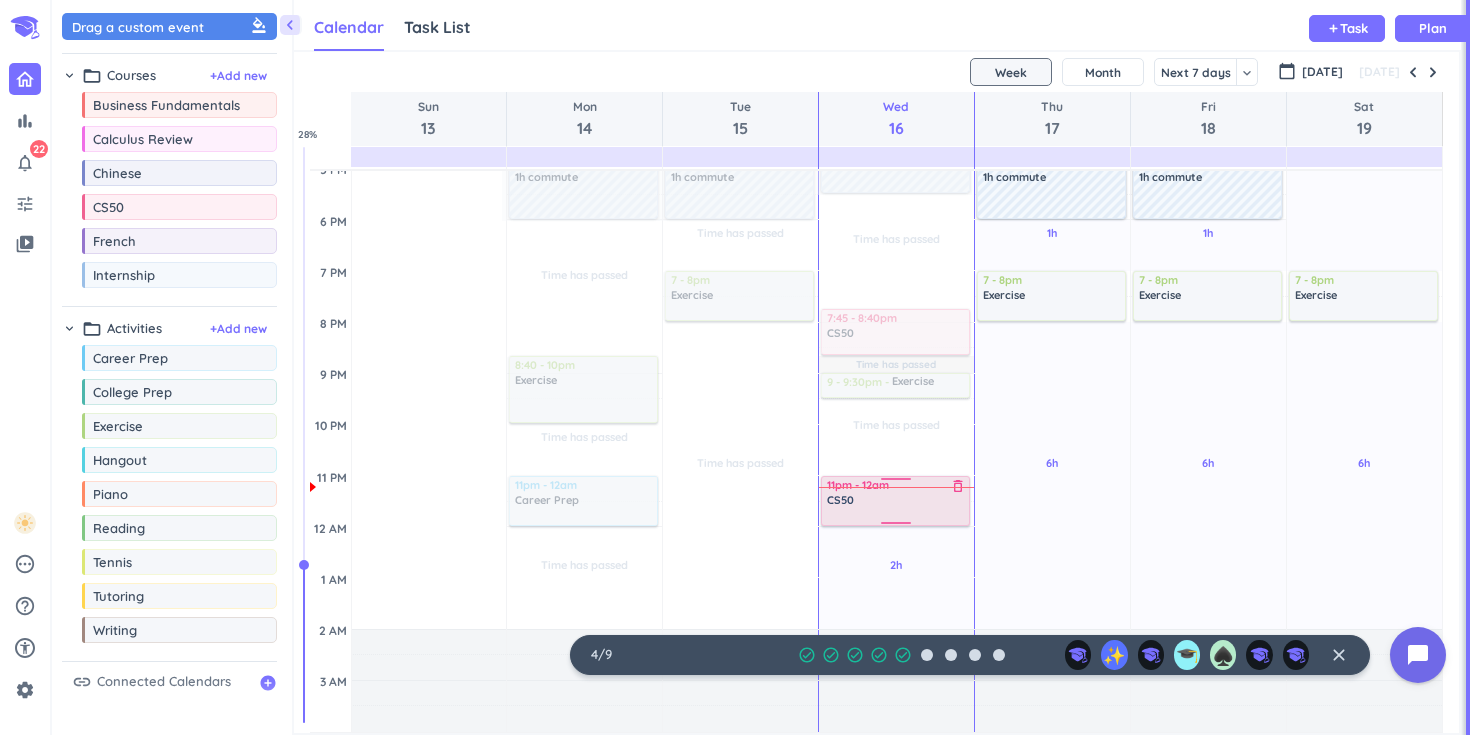 click on "CS50" at bounding box center [896, 500] 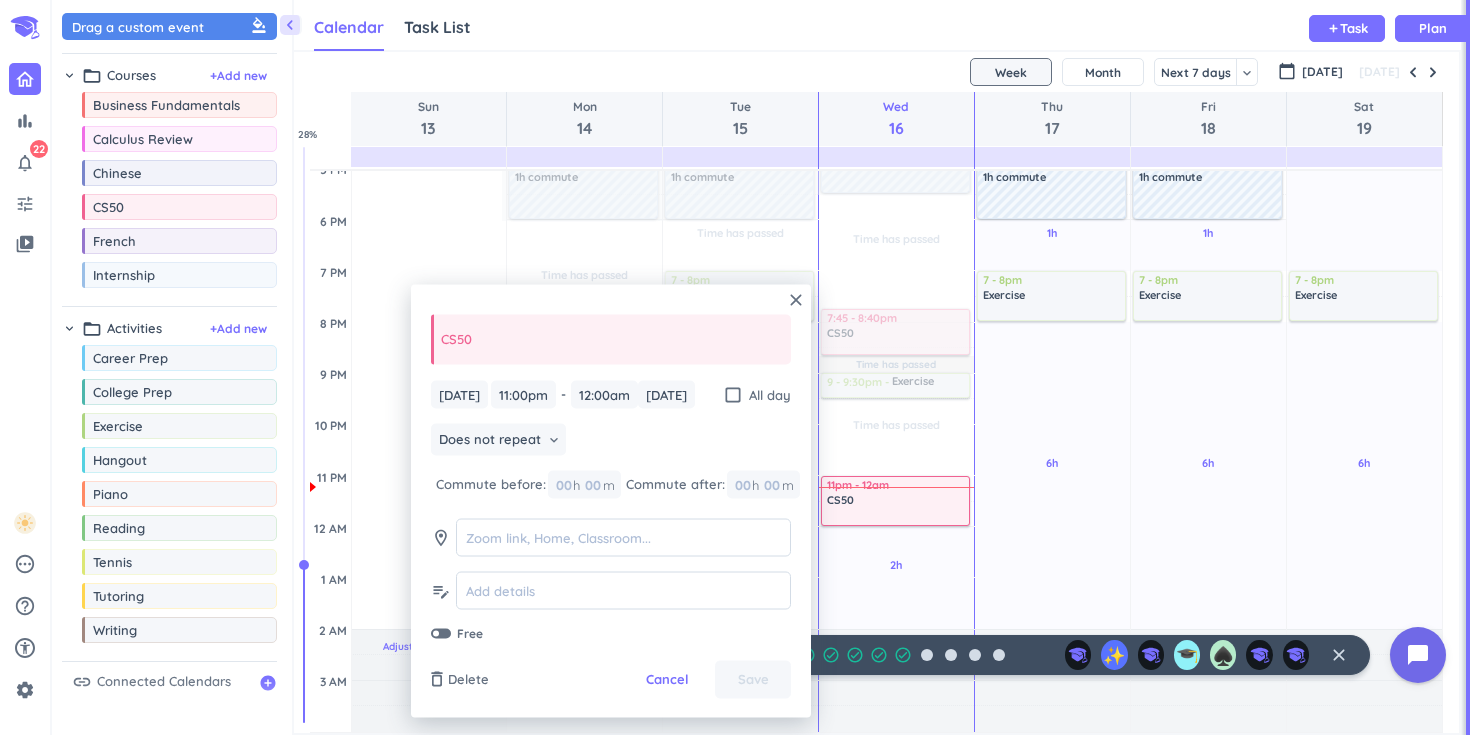 click on "Delete" at bounding box center [468, 680] 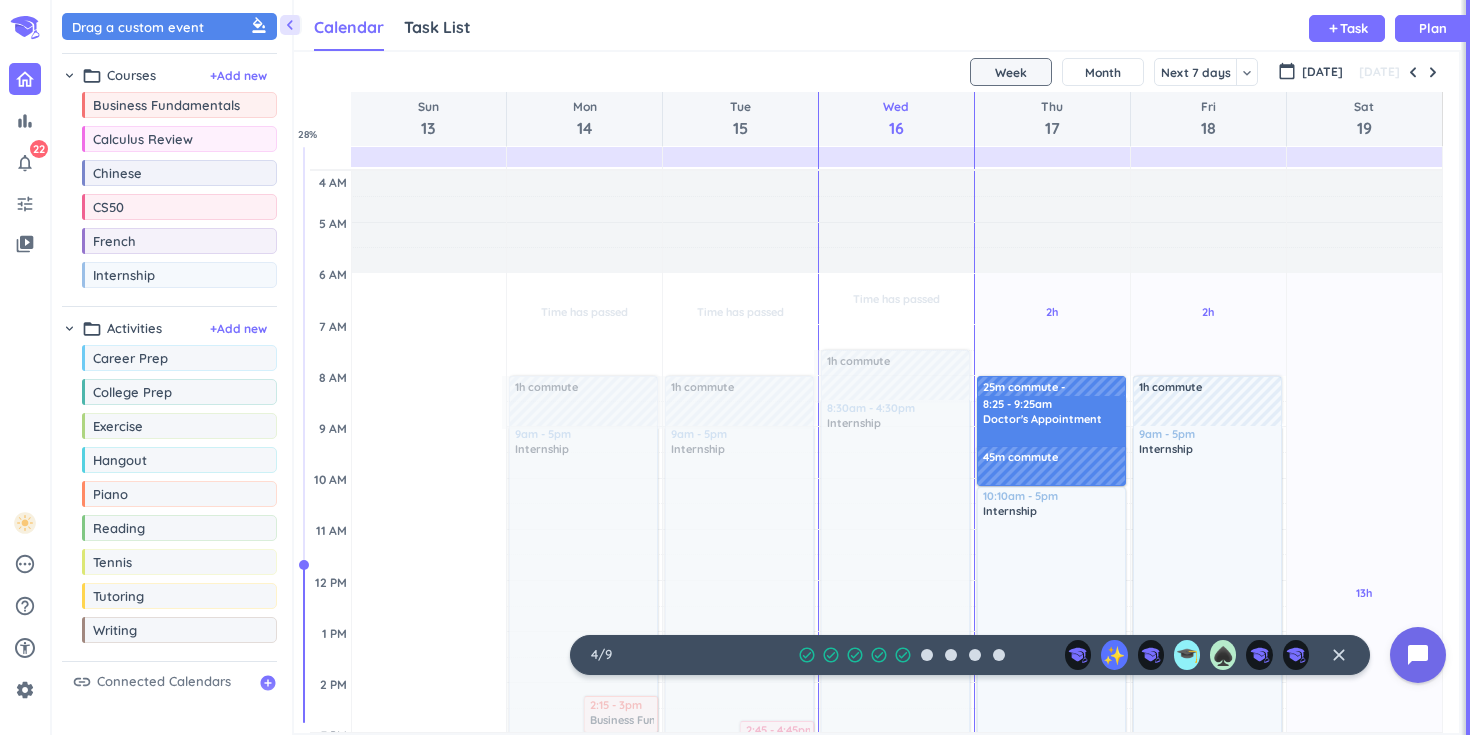 scroll, scrollTop: 4, scrollLeft: 0, axis: vertical 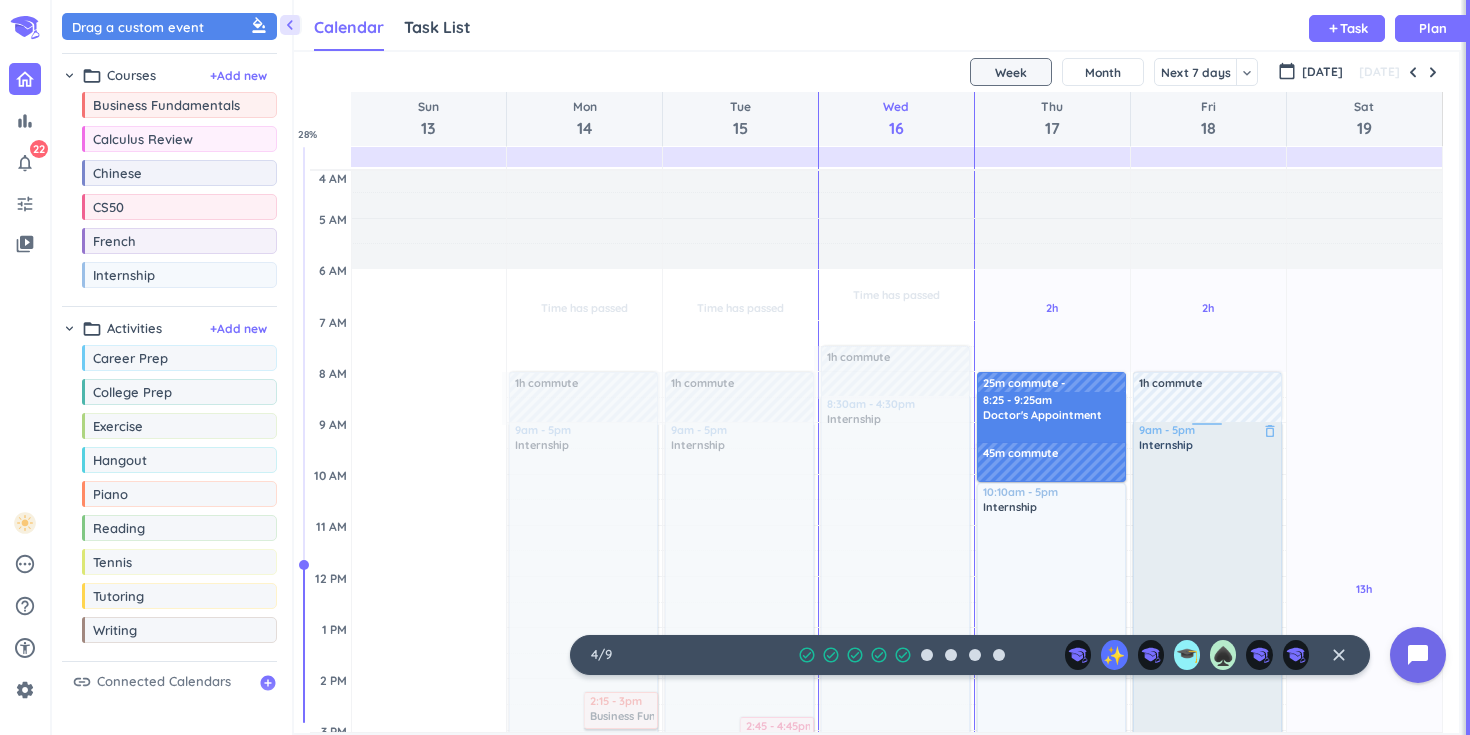 click at bounding box center [1208, 641] 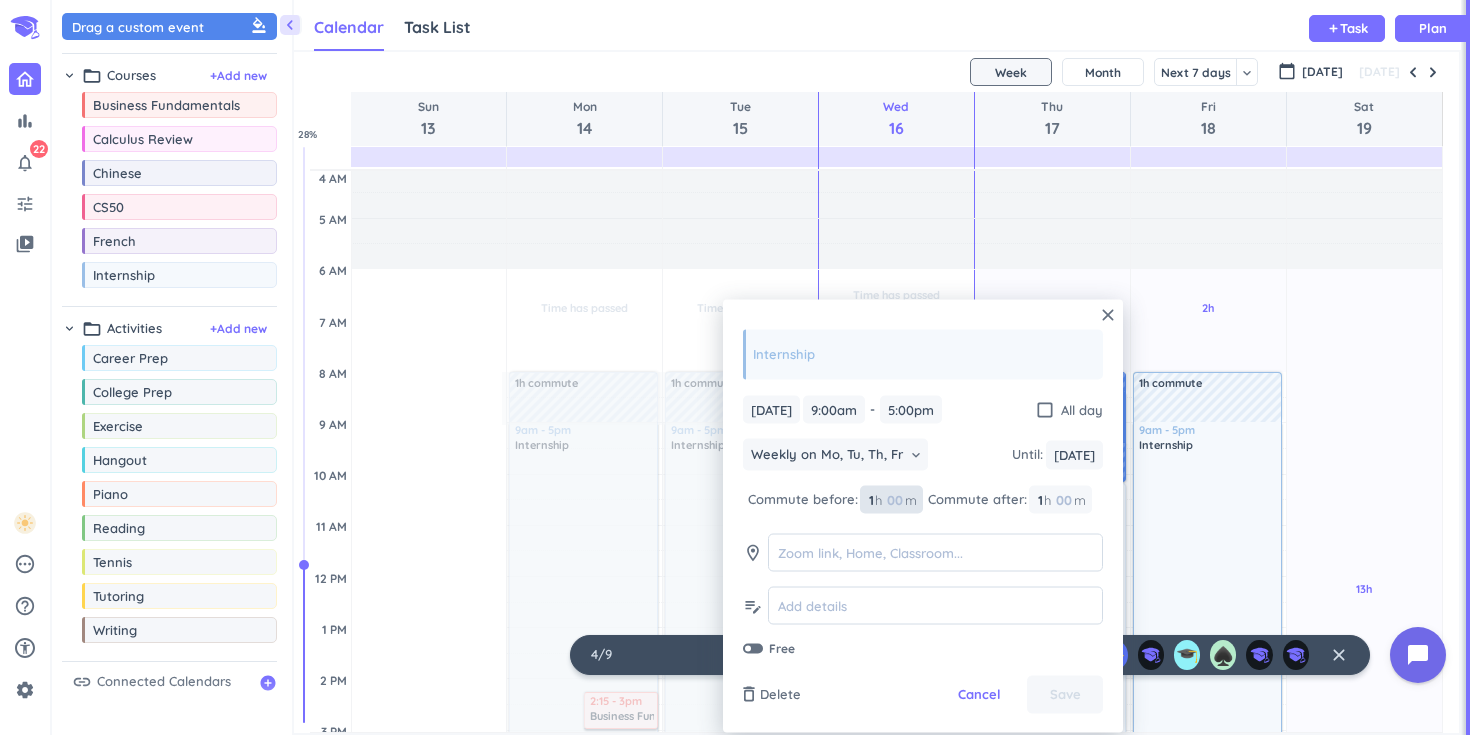 click on "1" at bounding box center (870, 499) 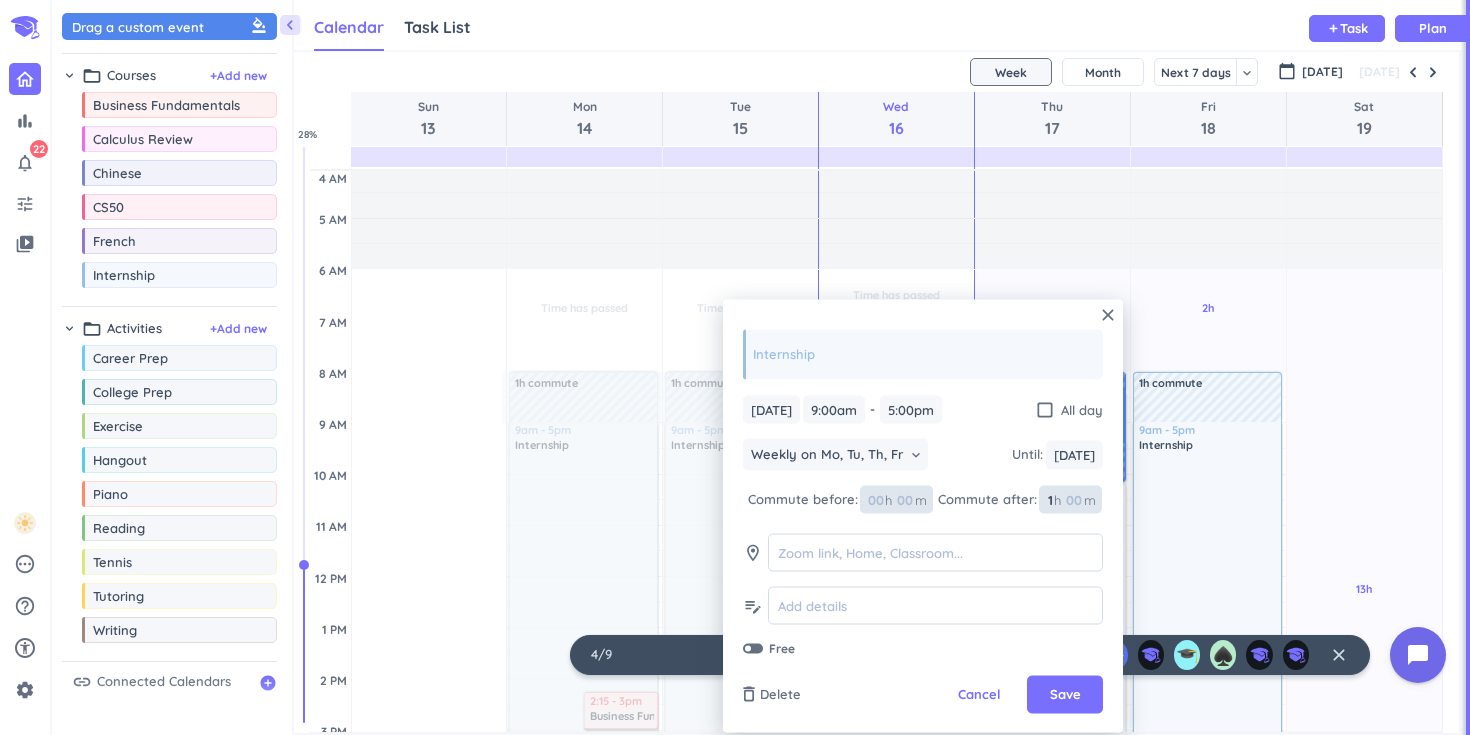type 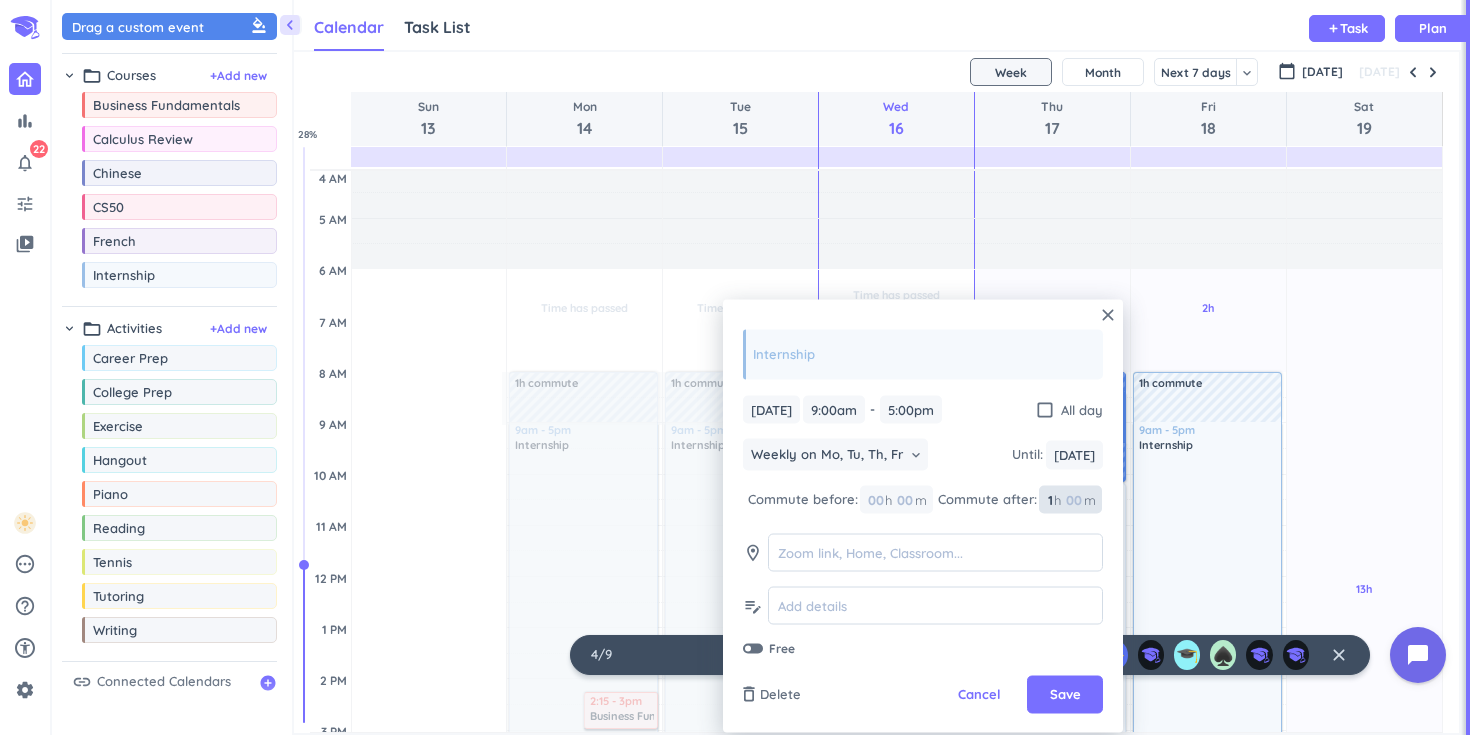 click on "1 1 00" at bounding box center [1054, 499] 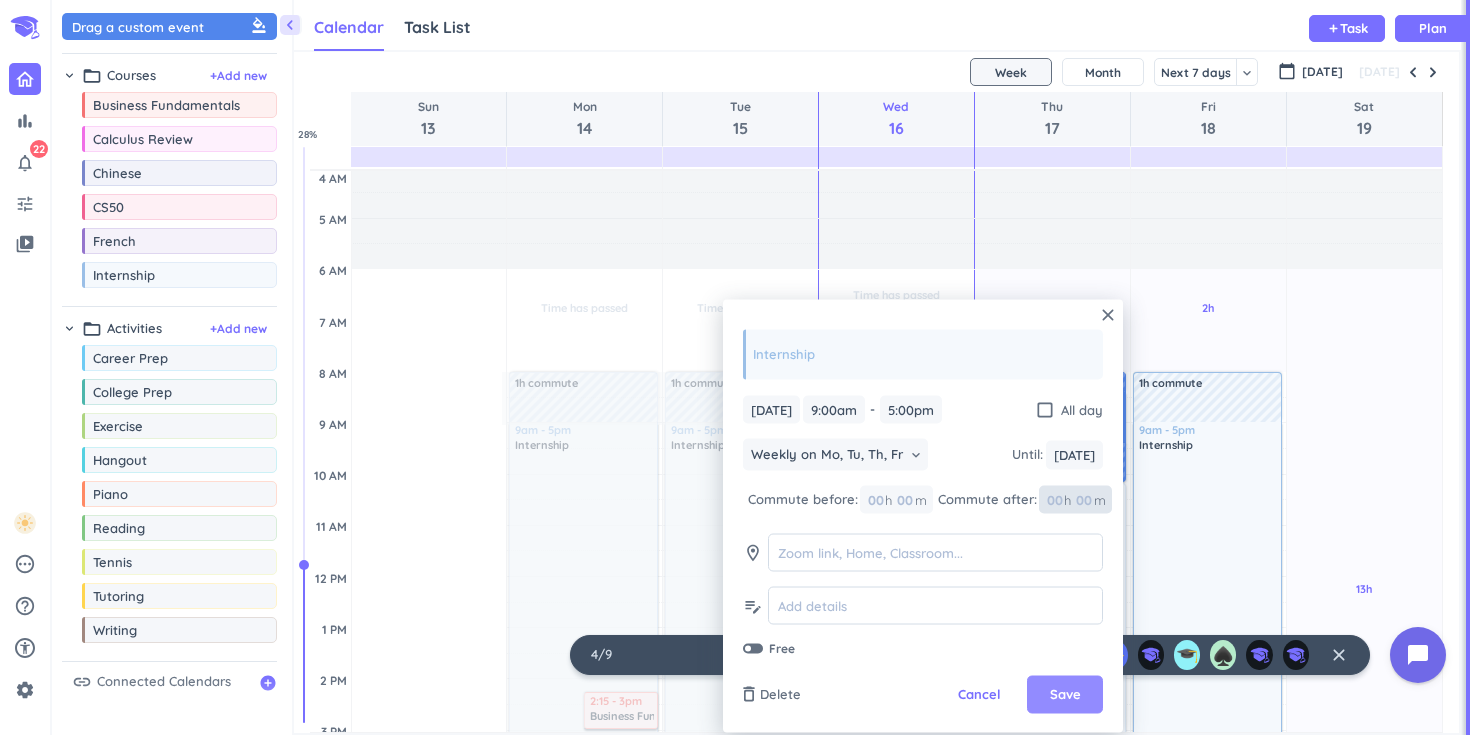 type 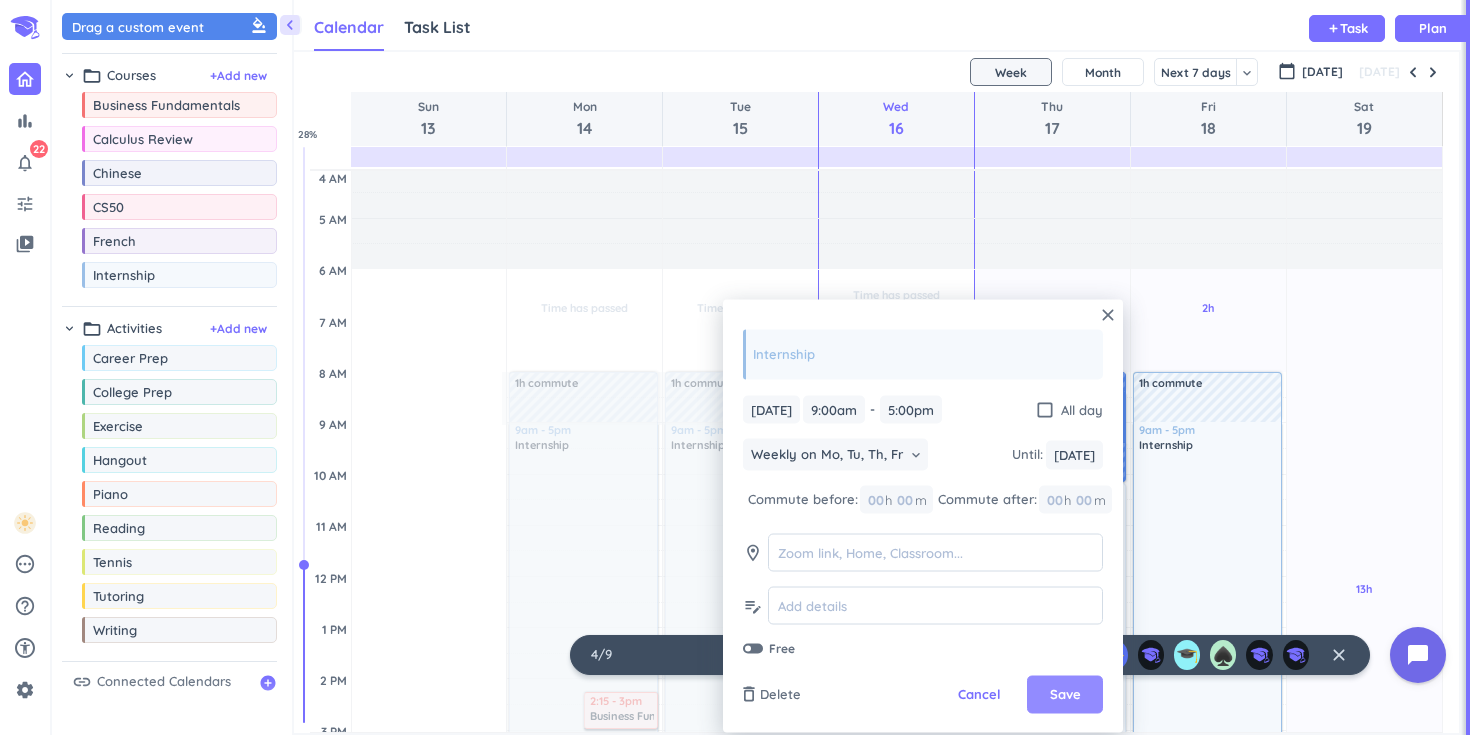 click on "Save" at bounding box center (1065, 695) 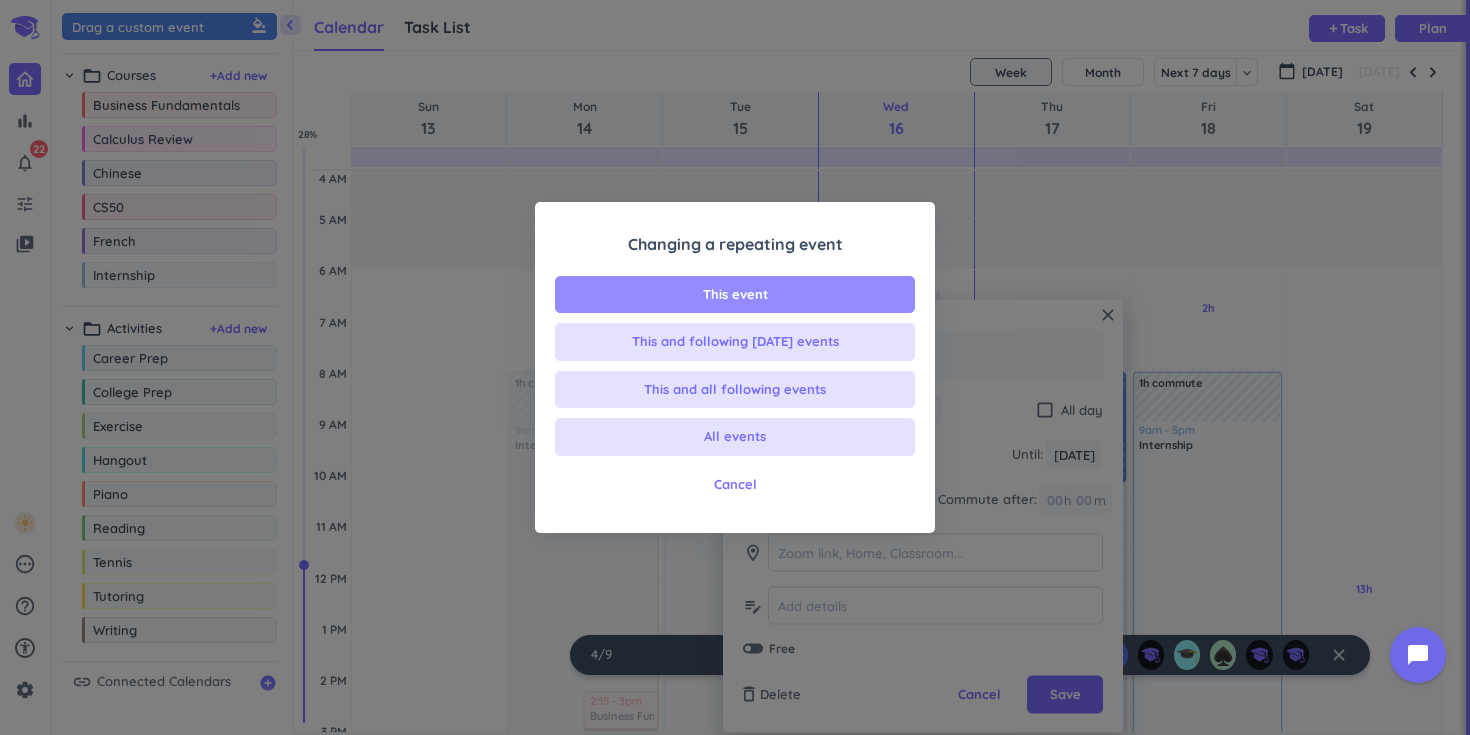 click on "This event" at bounding box center (735, 295) 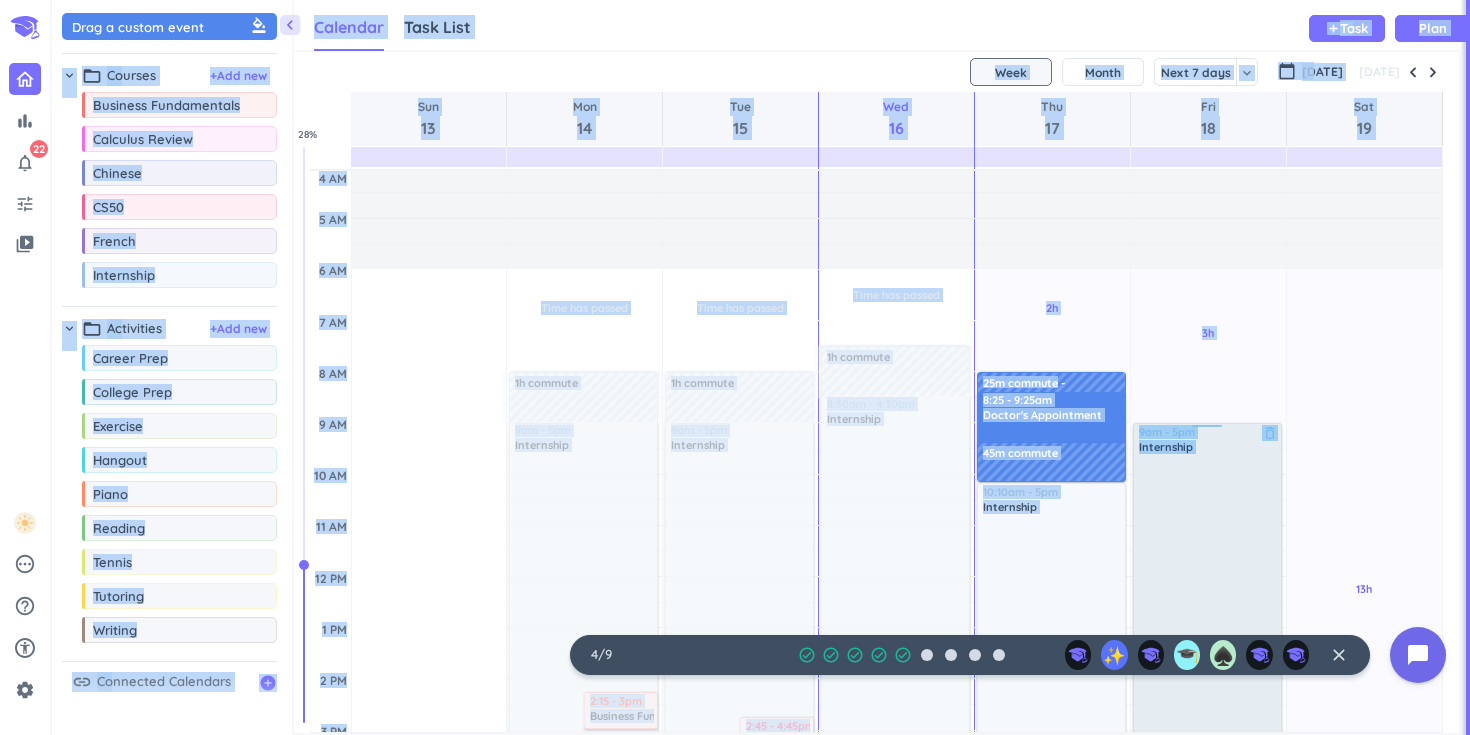 drag, startPoint x: 173, startPoint y: 43, endPoint x: 1233, endPoint y: 475, distance: 1144.6501 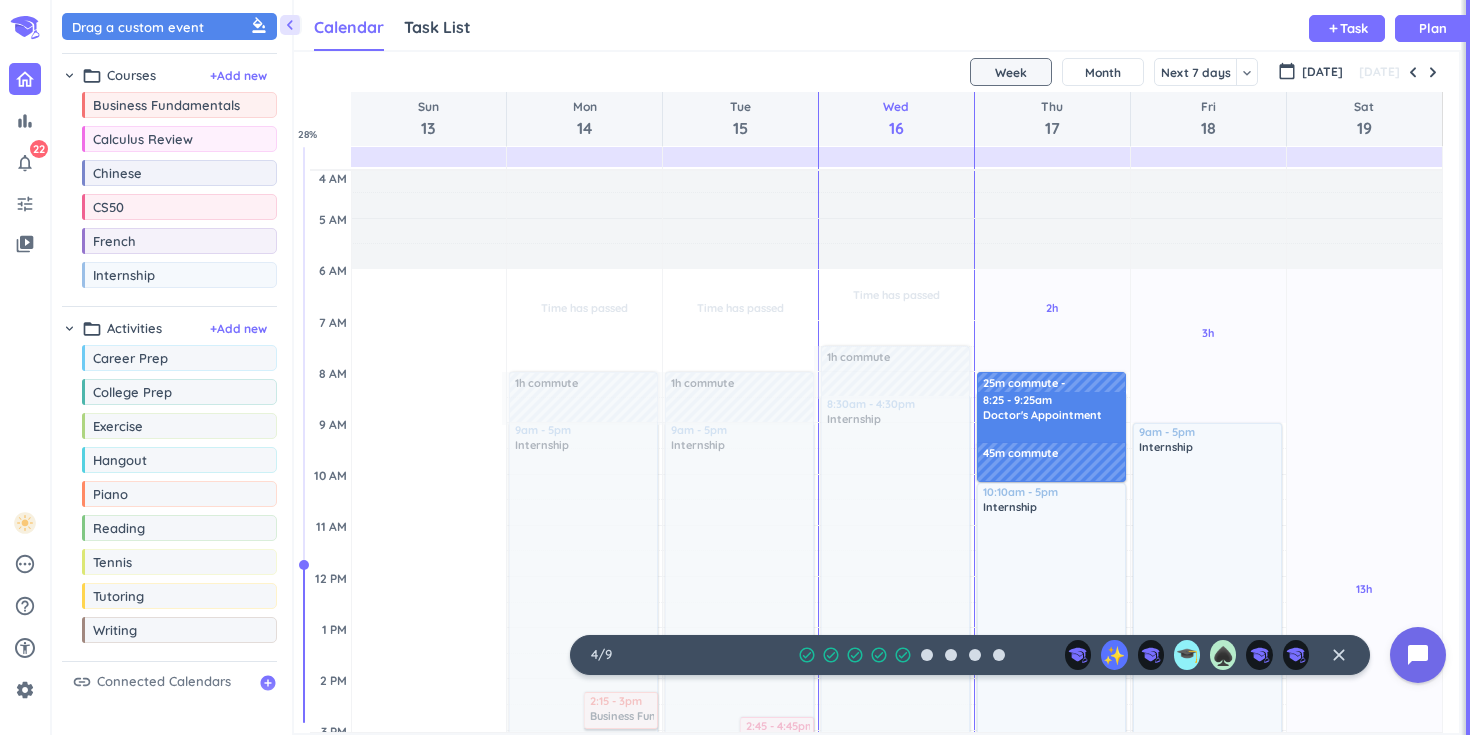 click on "Calendar Task List Calendar keyboard_arrow_down add Task Plan" at bounding box center (877, 25) 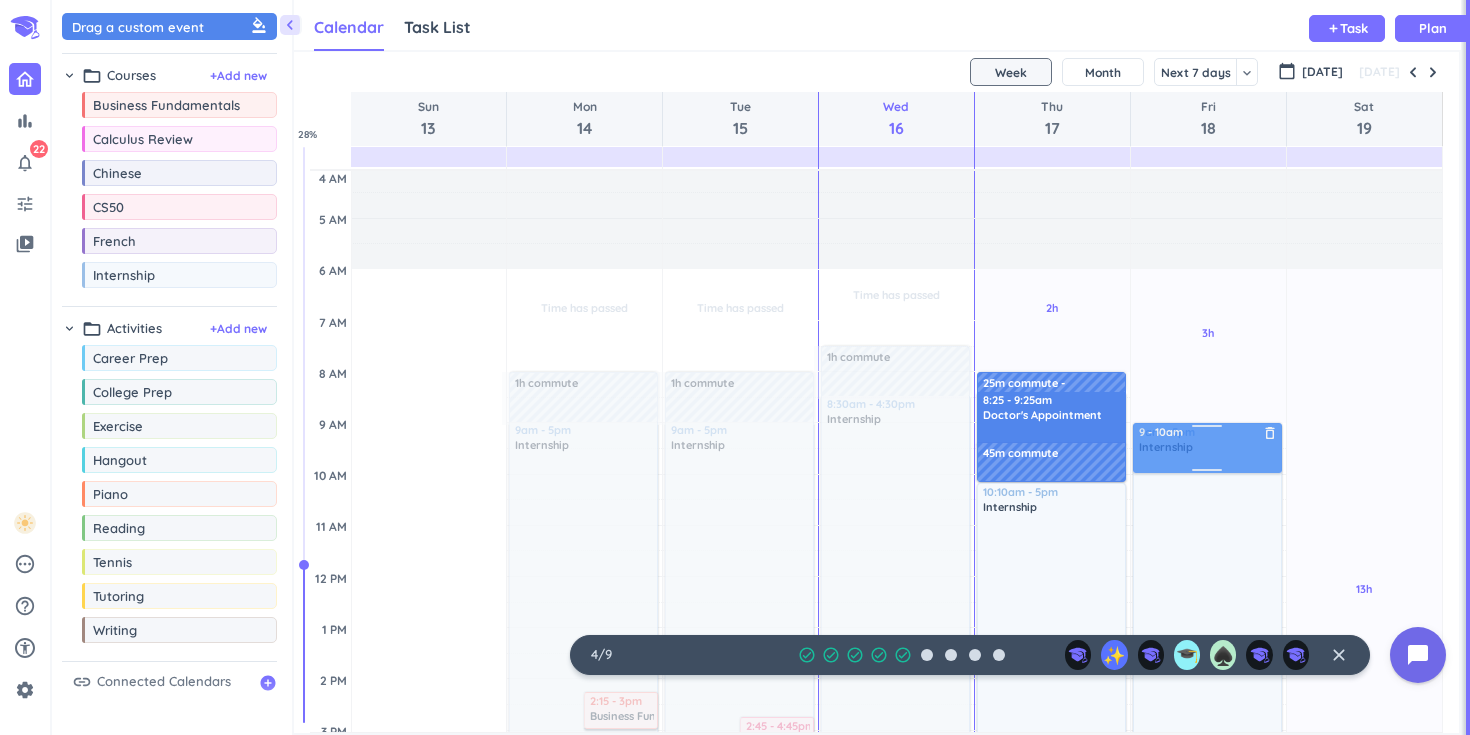 drag, startPoint x: 208, startPoint y: 26, endPoint x: 1224, endPoint y: 427, distance: 1092.2715 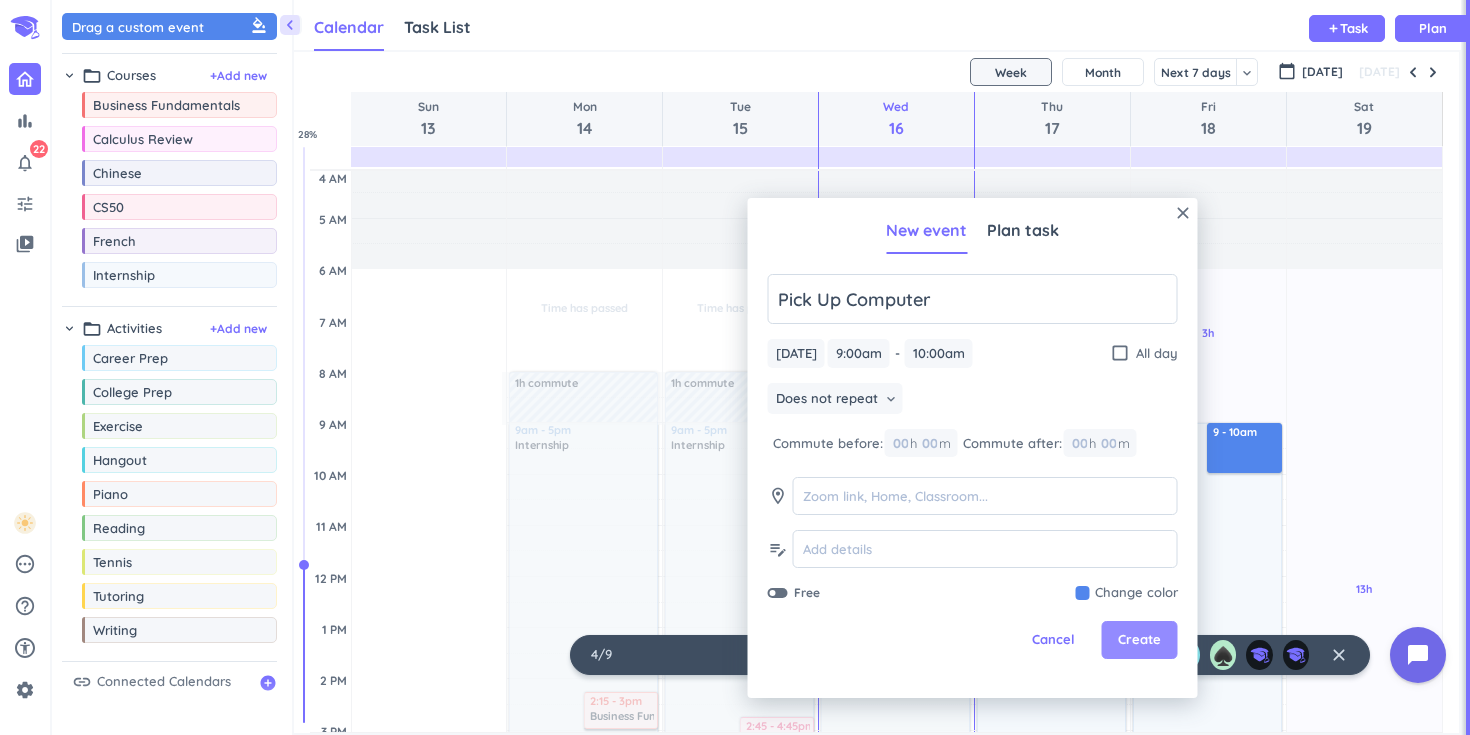 type on "Pick Up Computer" 